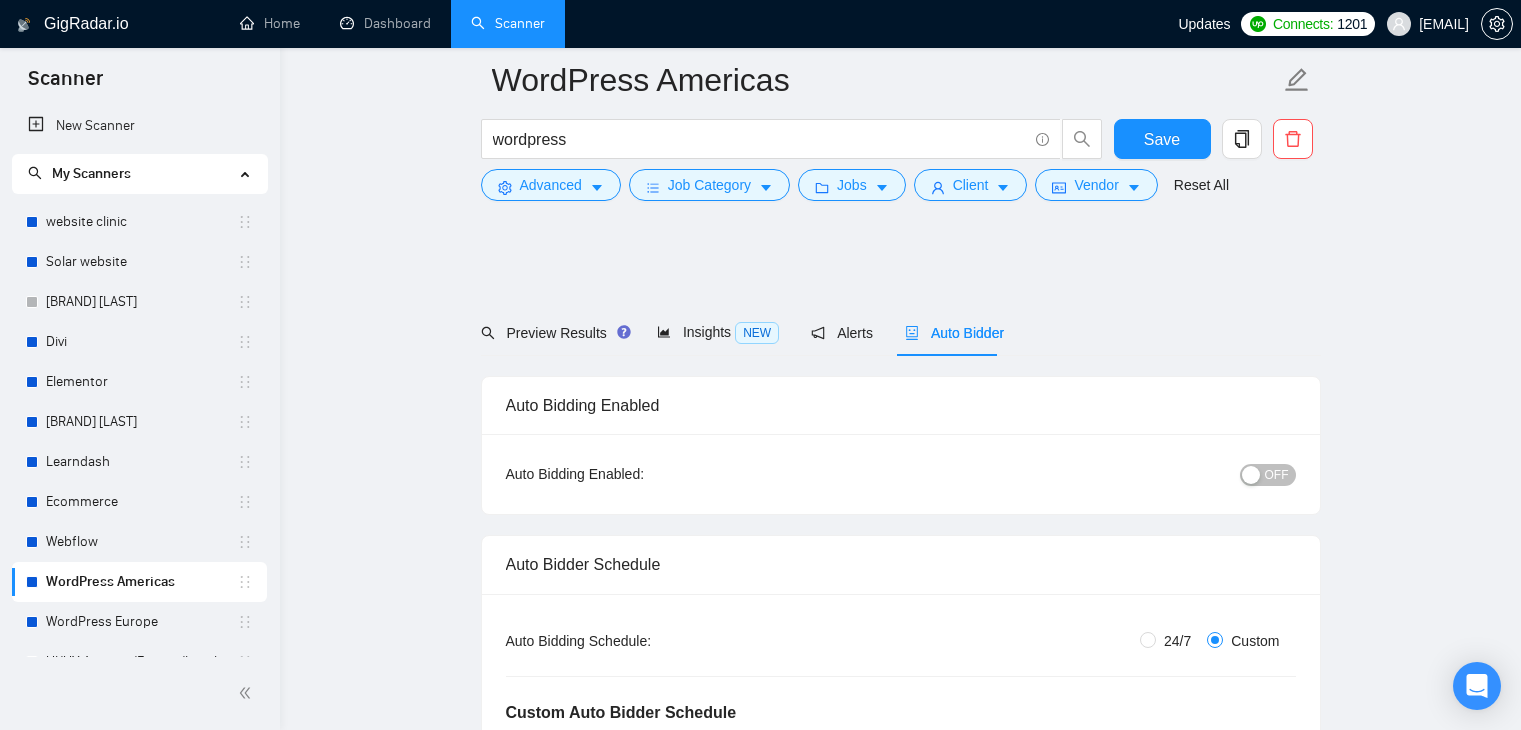 scroll, scrollTop: 2600, scrollLeft: 0, axis: vertical 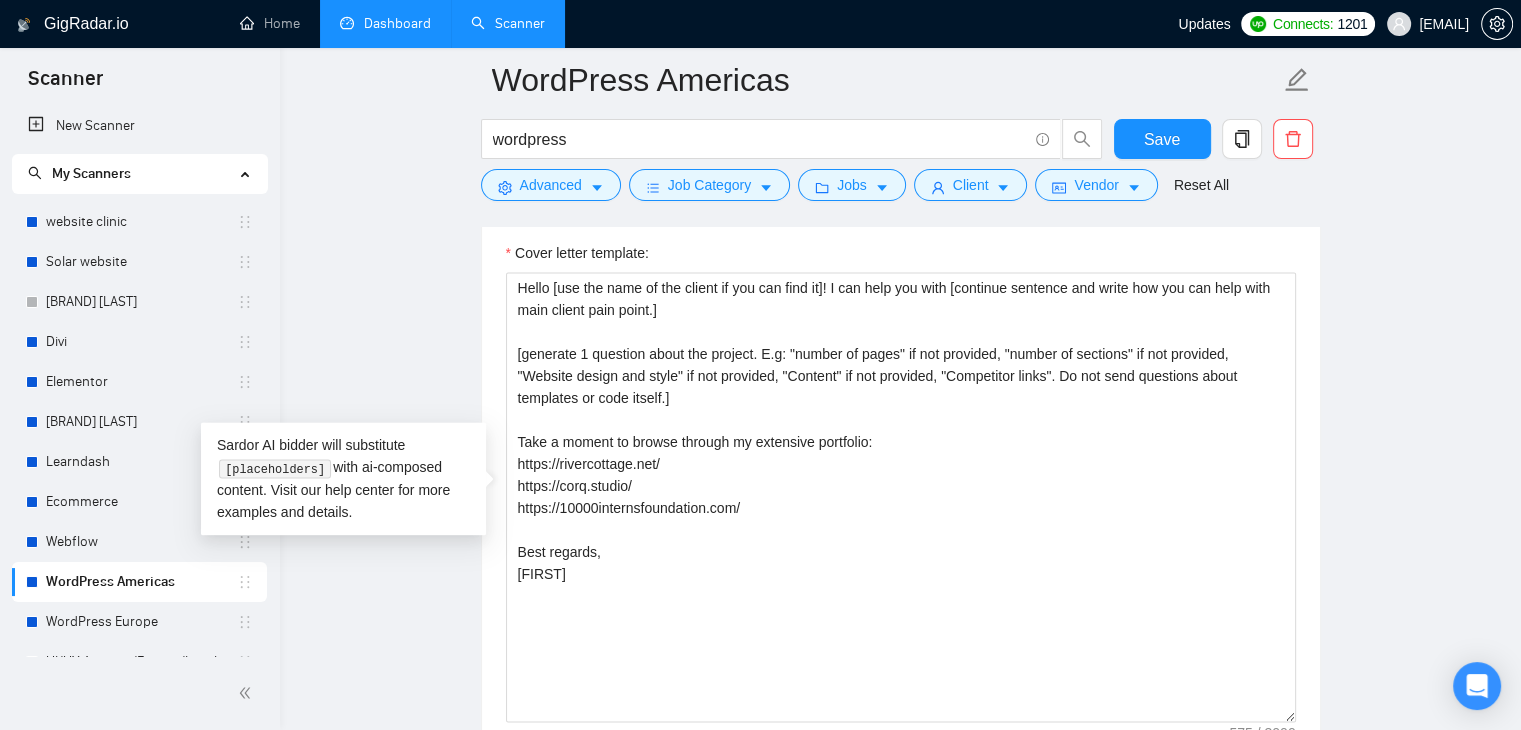 click on "Dashboard" at bounding box center [385, 23] 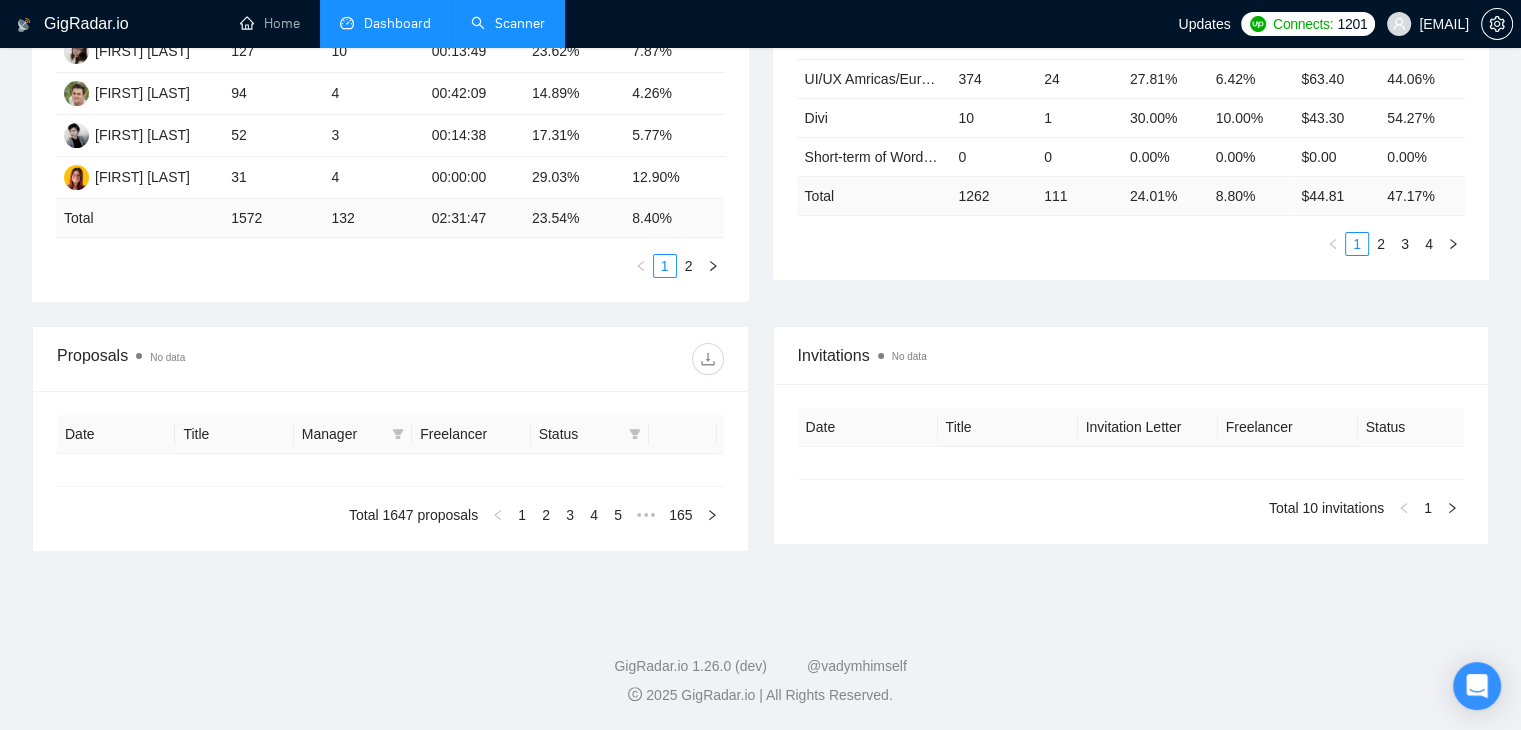 type on "2025-07-06" 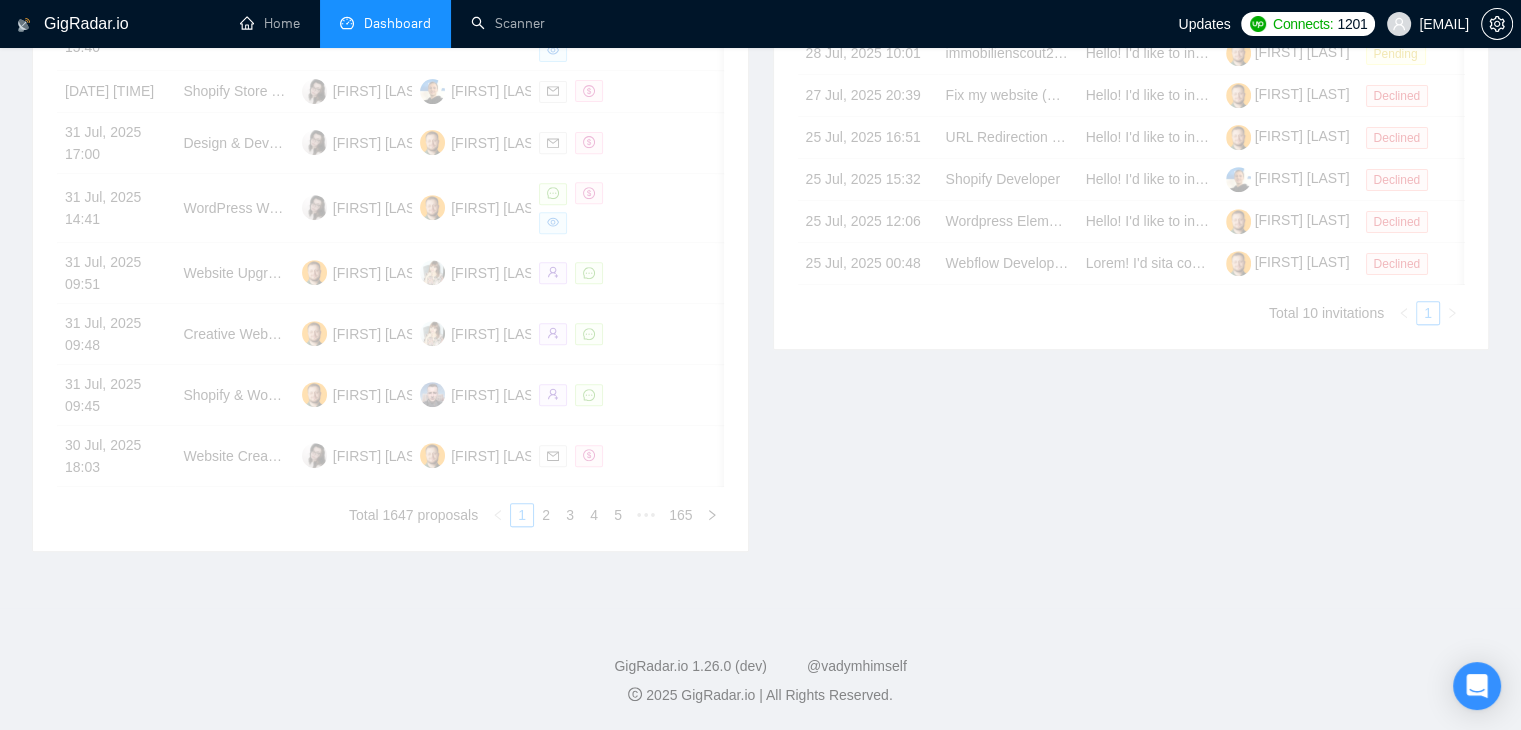 scroll, scrollTop: 464, scrollLeft: 0, axis: vertical 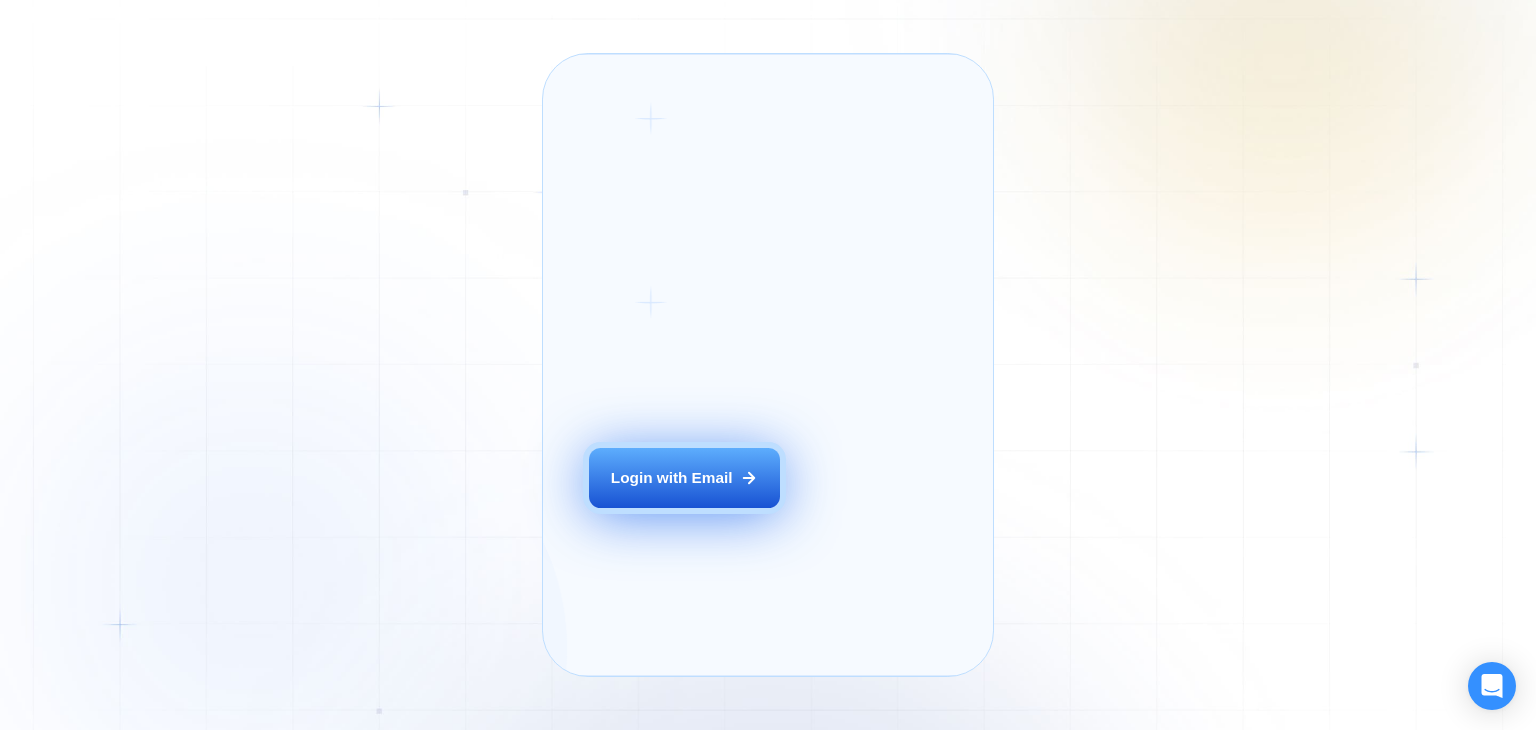 click on "Login with Email" at bounding box center (684, 478) 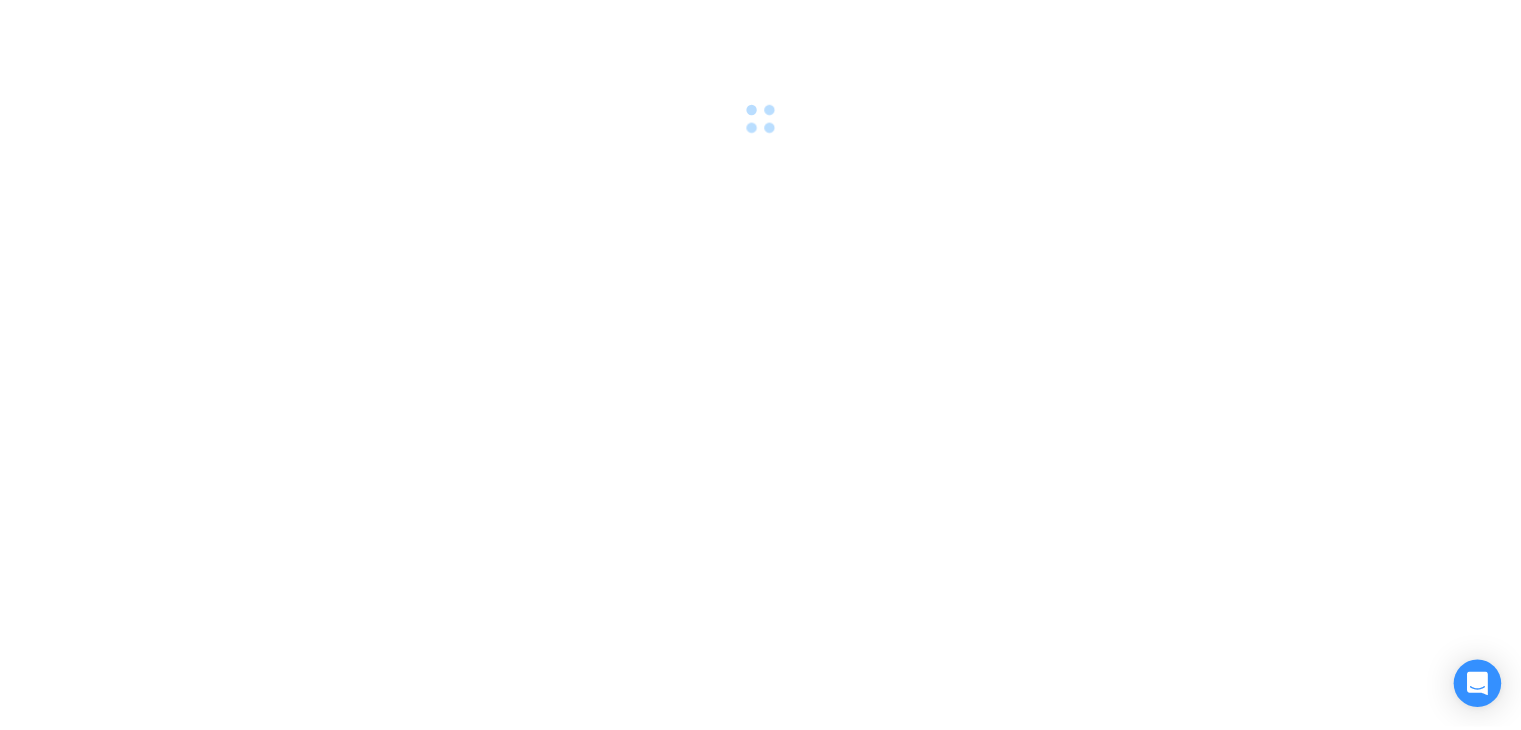 scroll, scrollTop: 0, scrollLeft: 0, axis: both 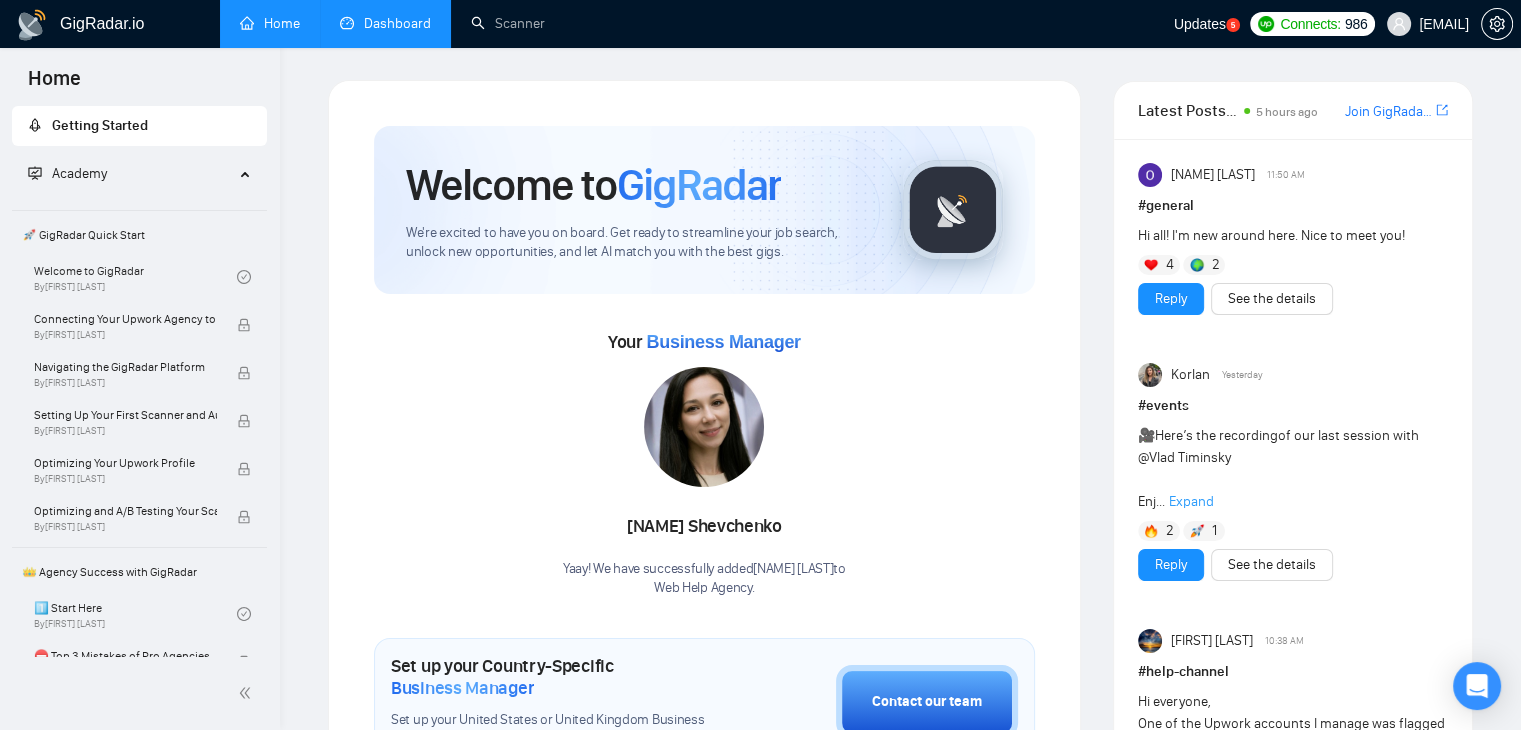 click on "Dashboard" at bounding box center (385, 23) 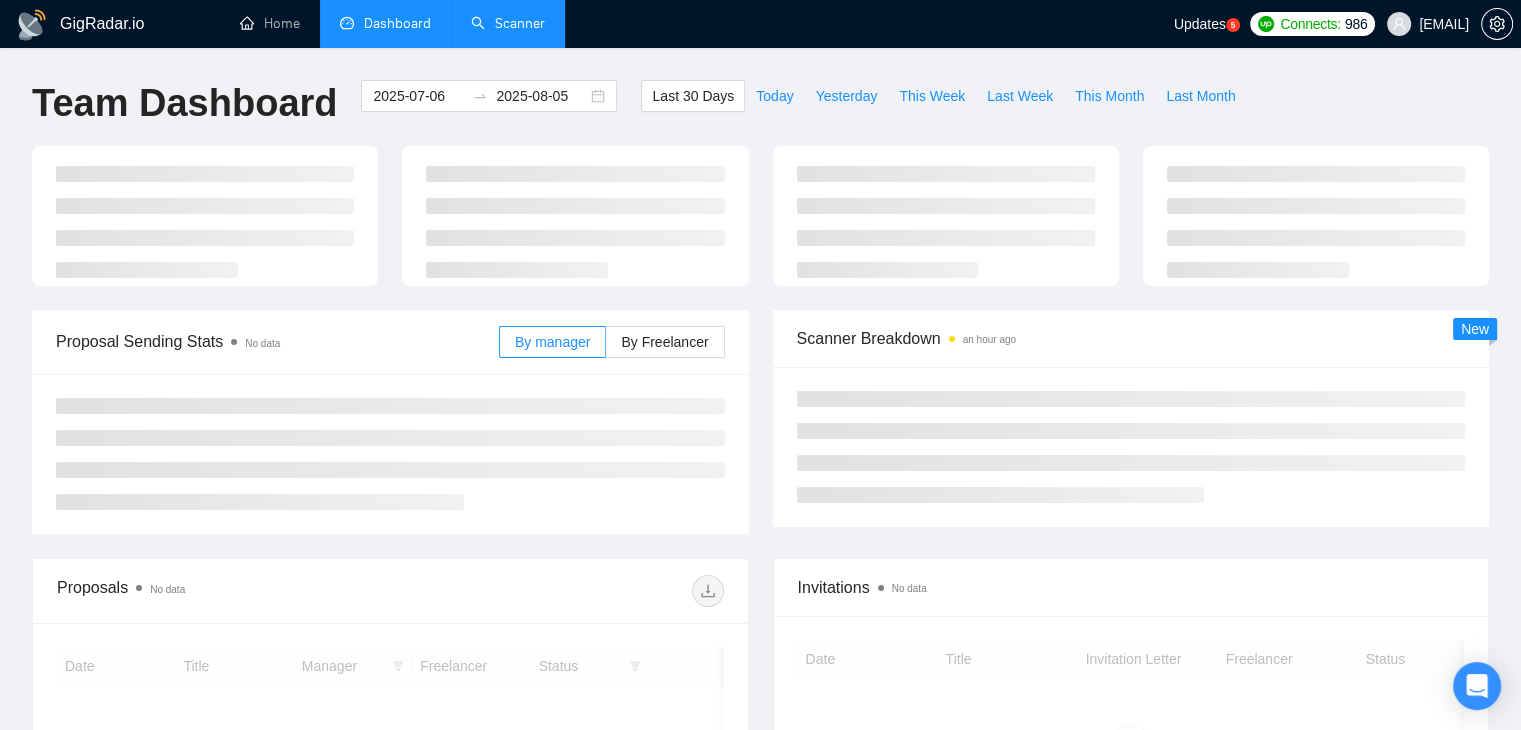 click on "Scanner" at bounding box center (508, 23) 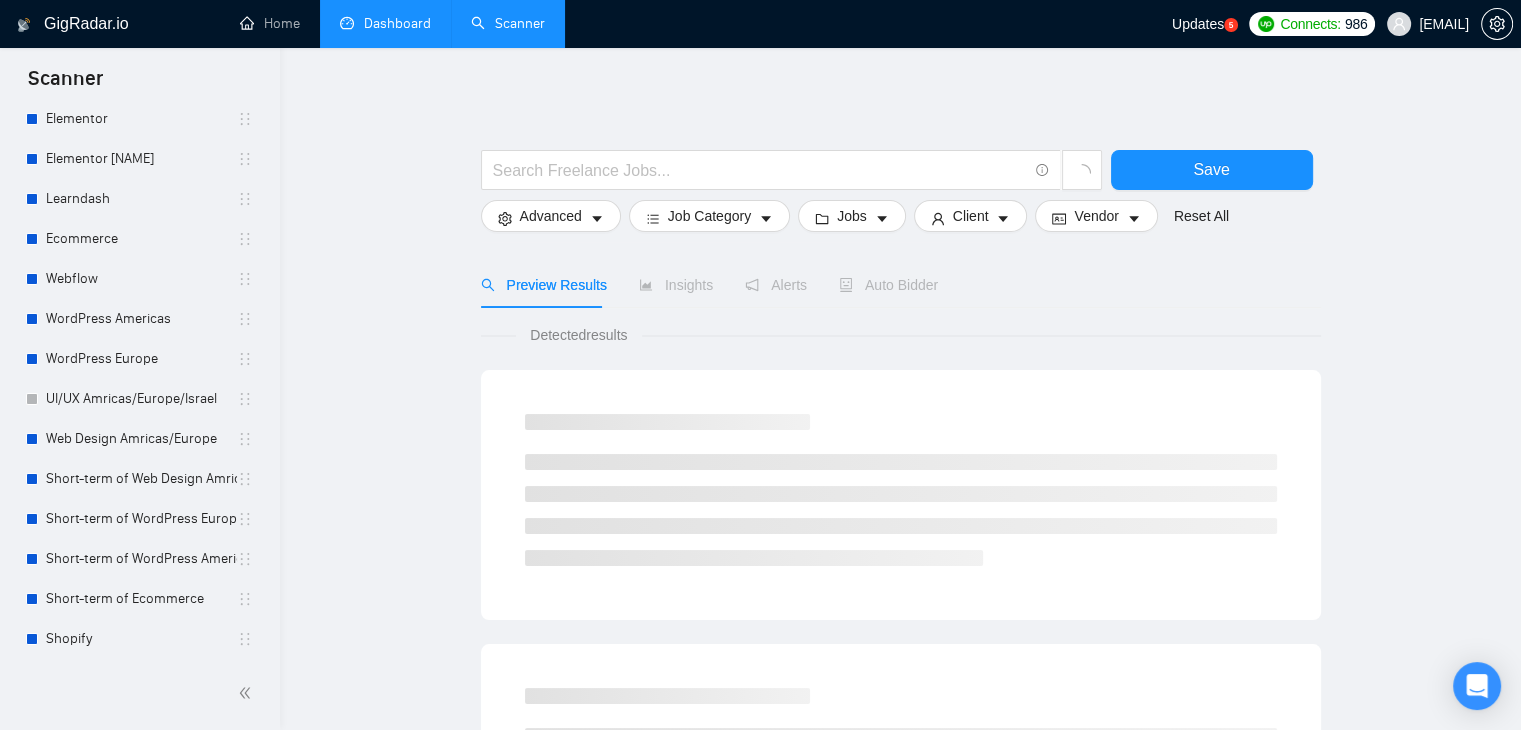 scroll, scrollTop: 265, scrollLeft: 0, axis: vertical 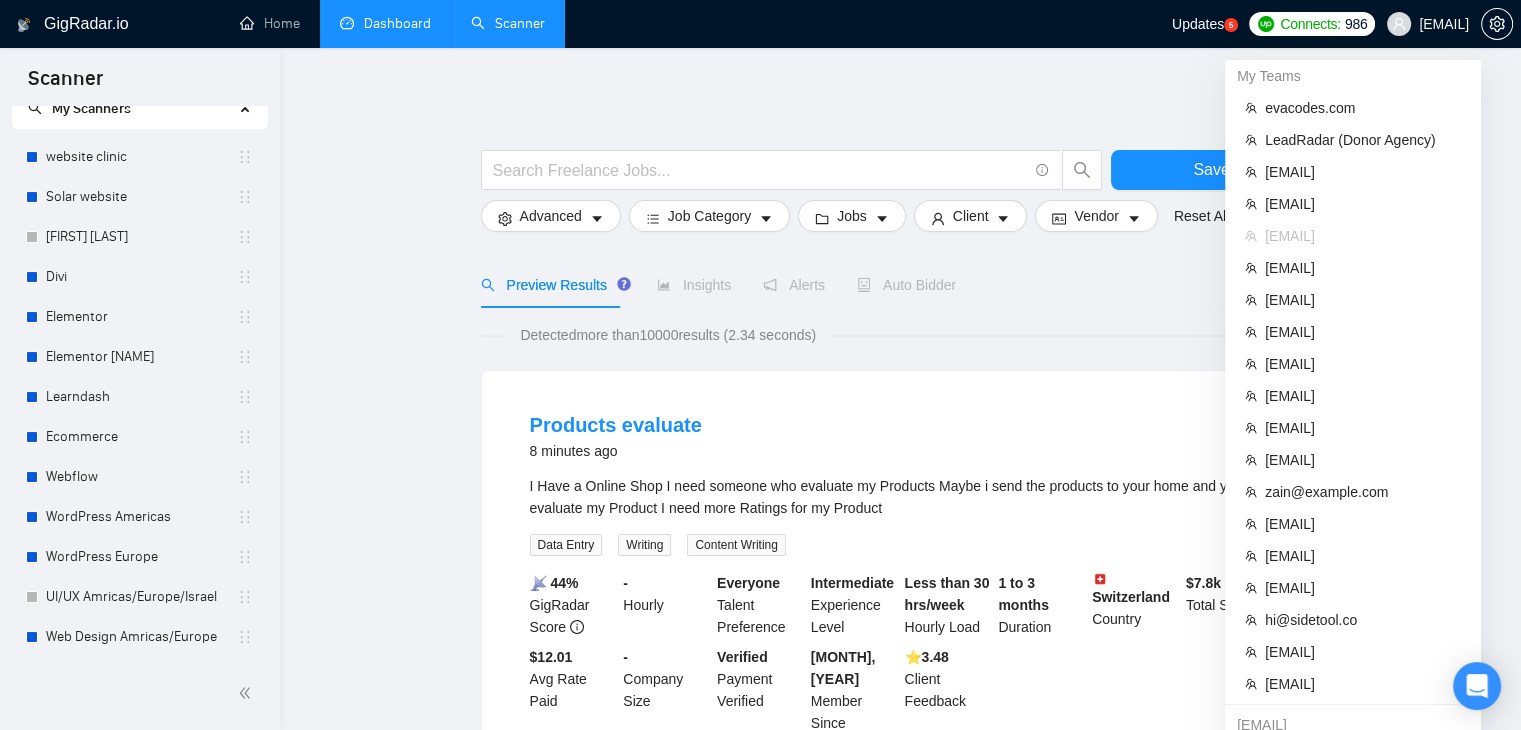click on "[EMAIL]" at bounding box center (1428, 24) 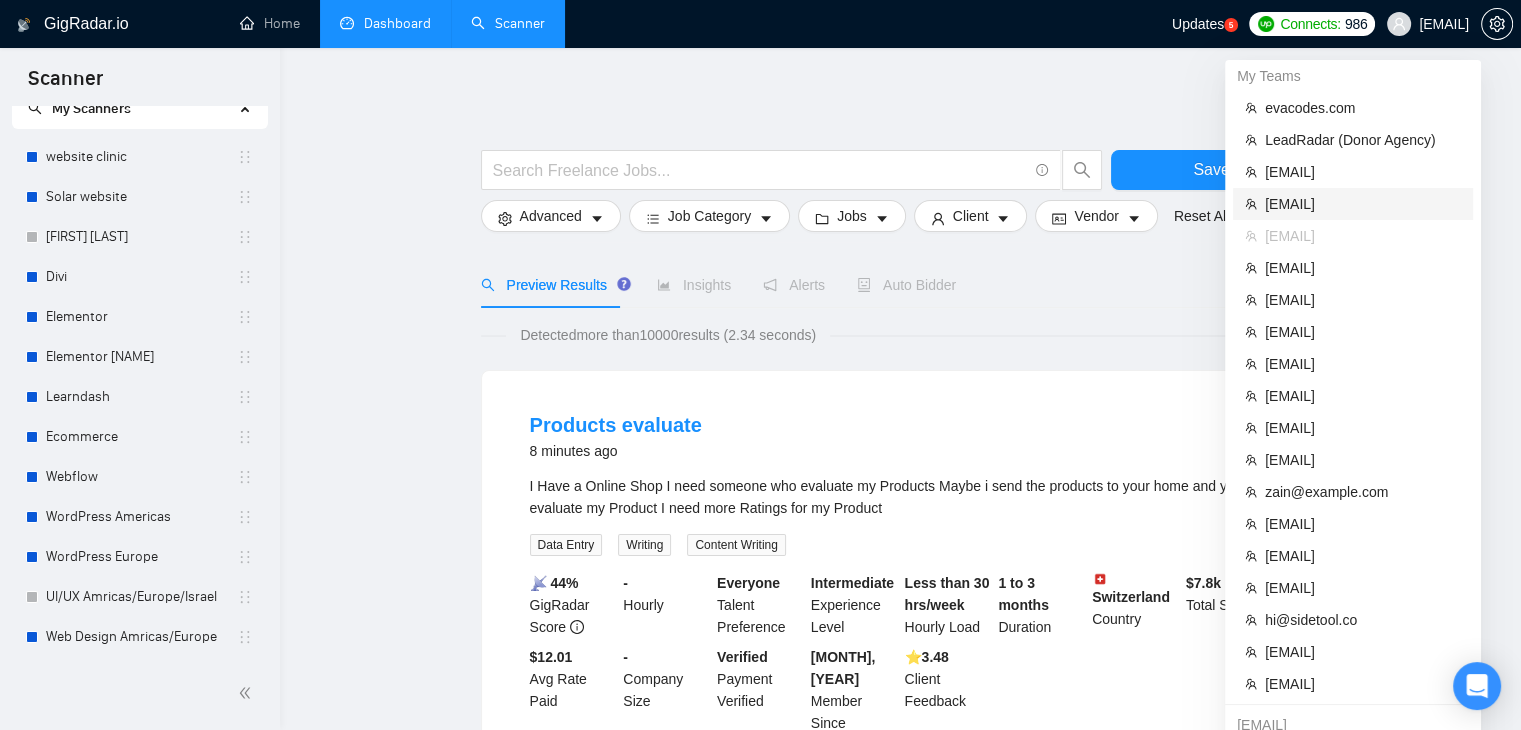 click on "[EMAIL]" at bounding box center (1363, 204) 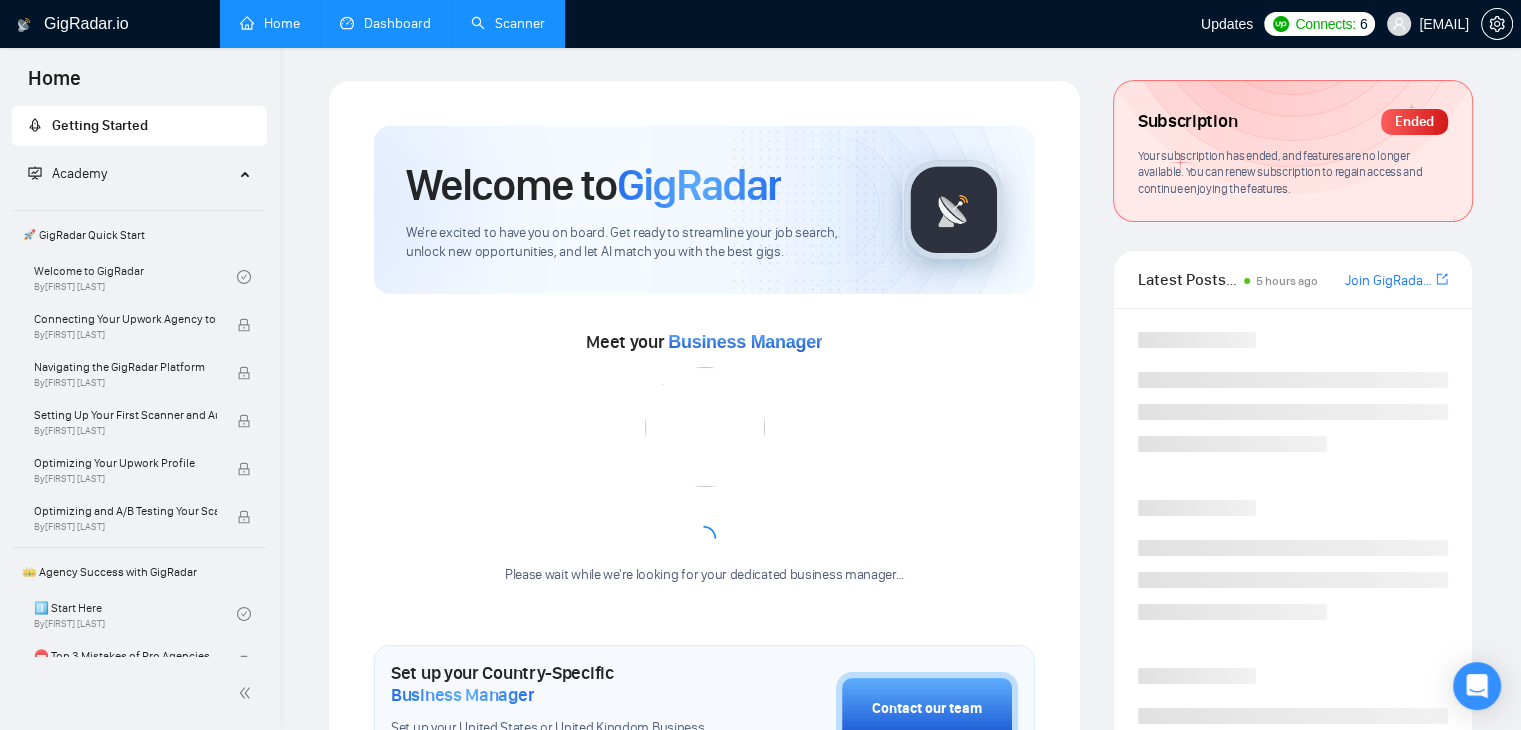click on "Scanner" at bounding box center (508, 23) 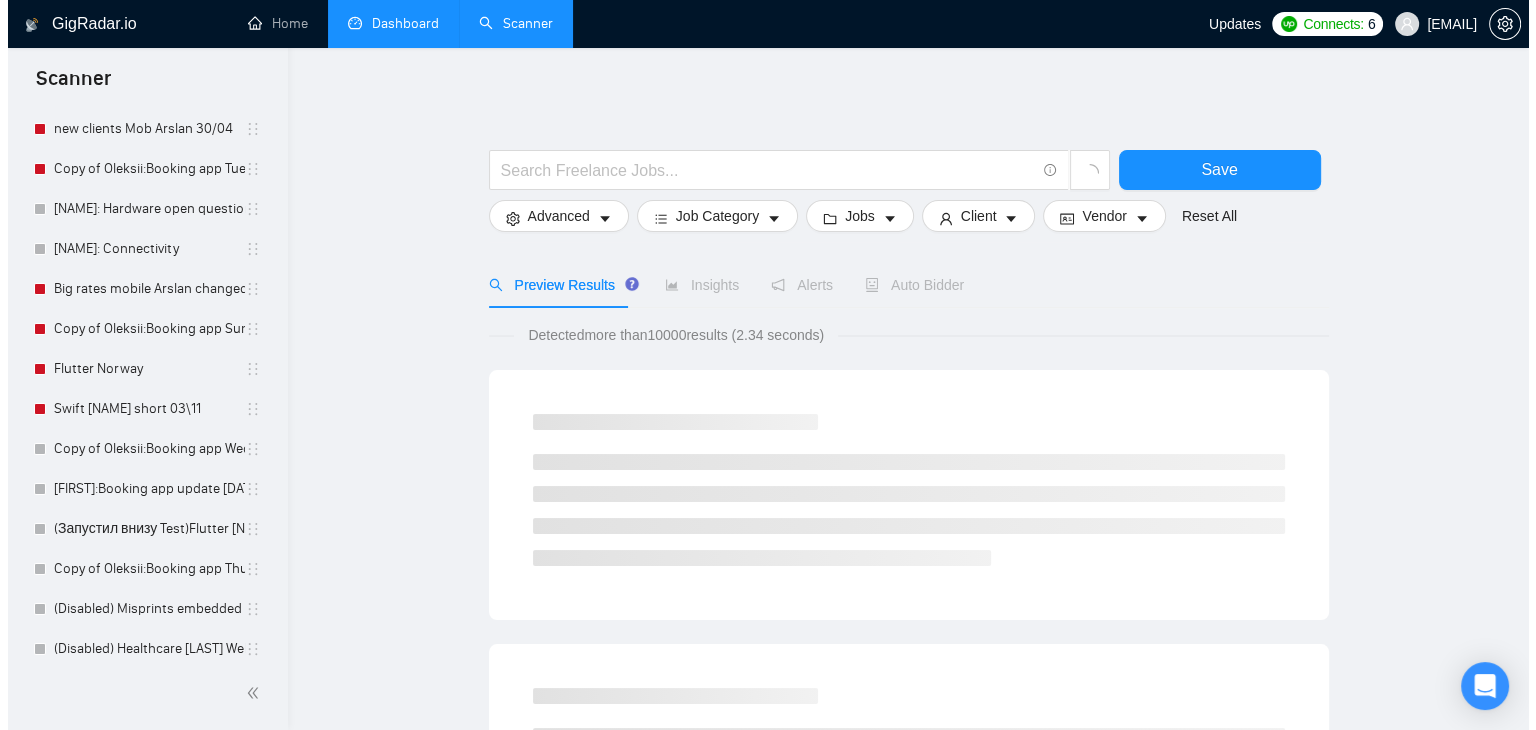 scroll, scrollTop: 505, scrollLeft: 0, axis: vertical 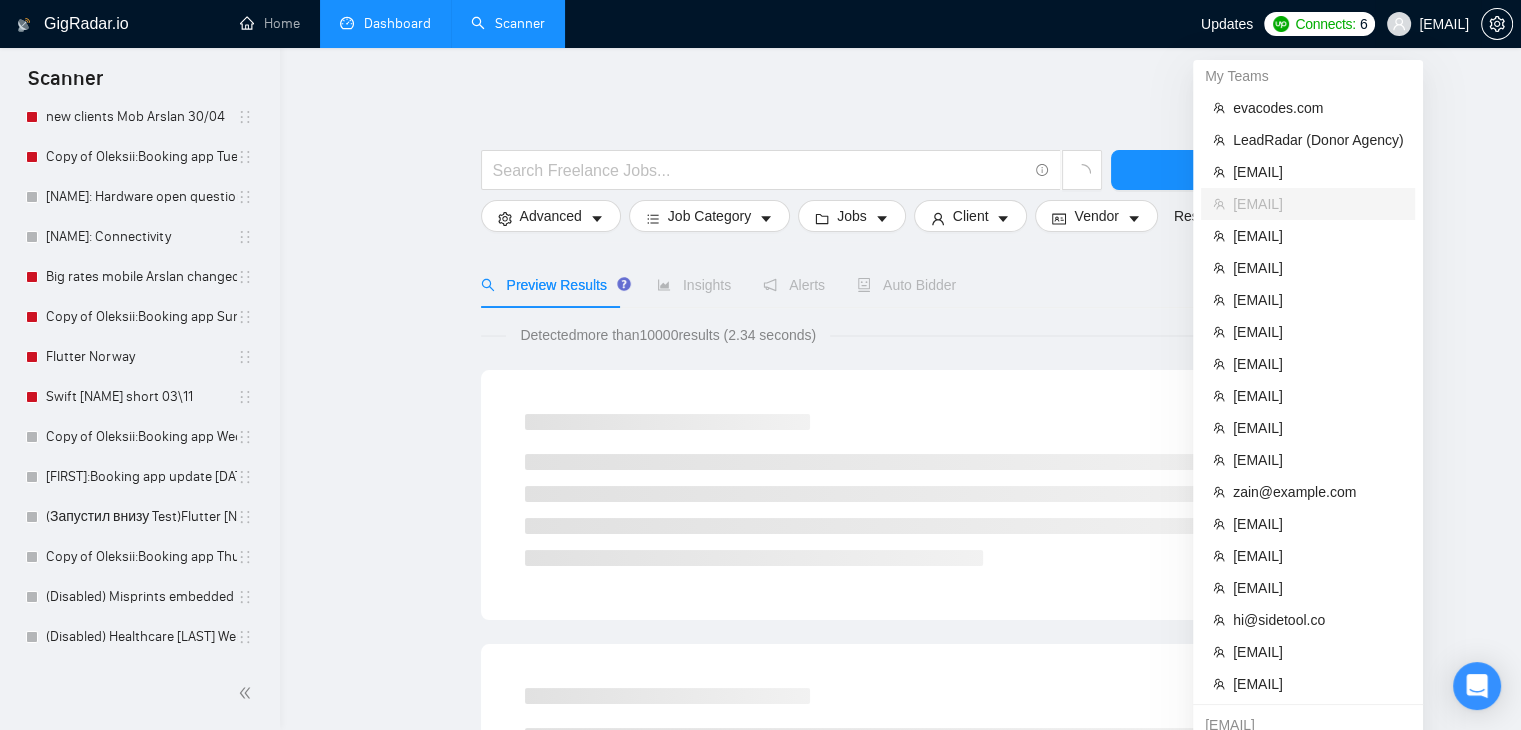 click on "[EMAIL]" at bounding box center (1444, 24) 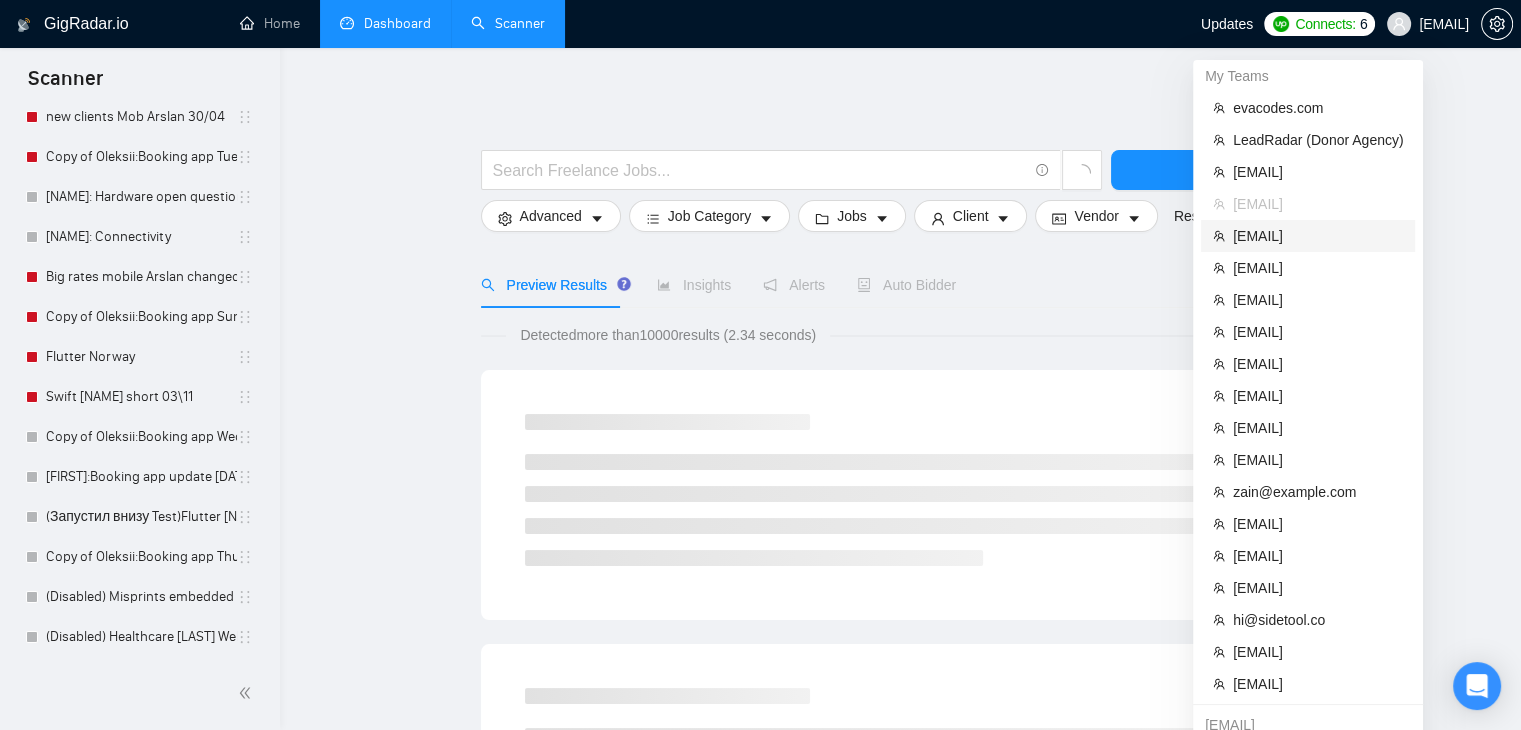 click on "[EMAIL]" at bounding box center [1318, 236] 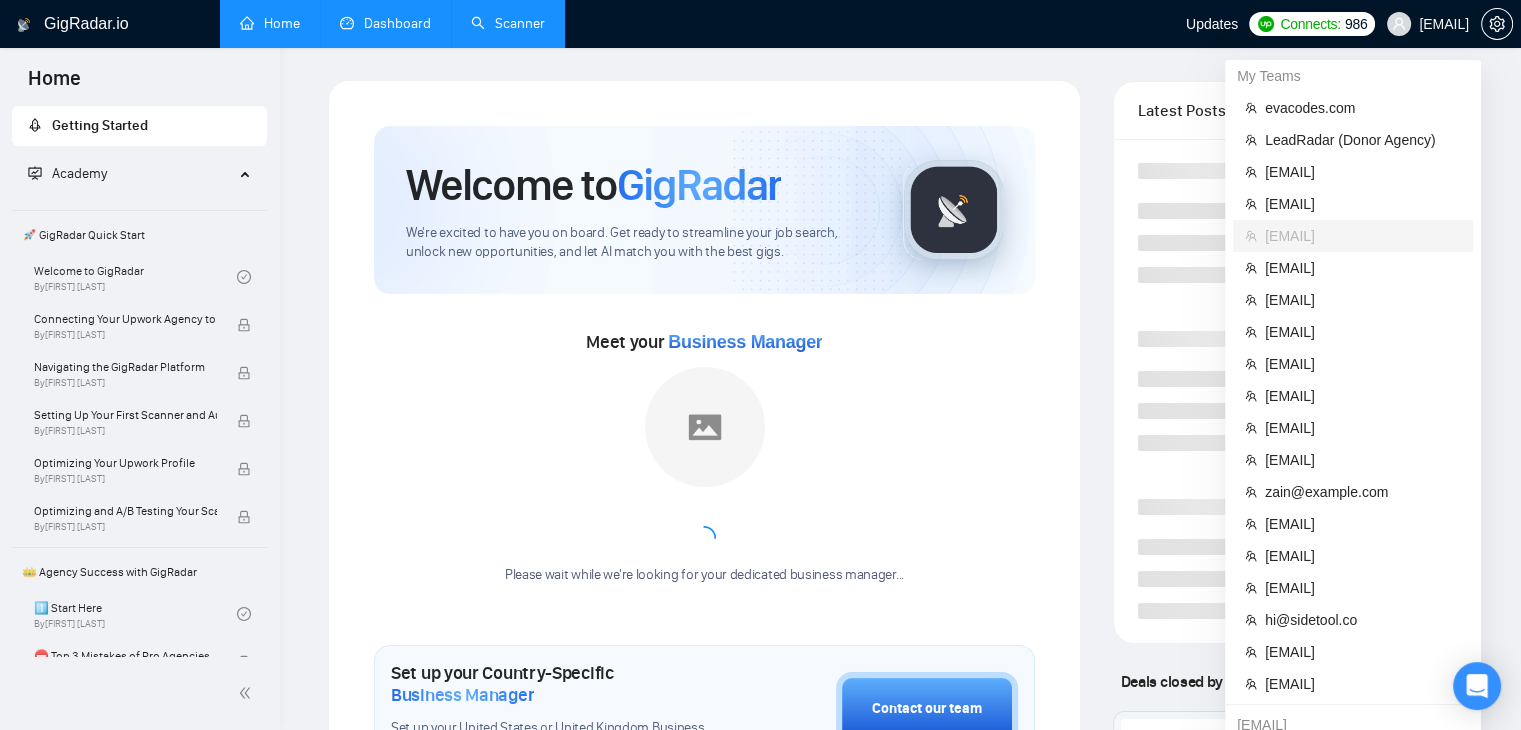 click on "[EMAIL]" at bounding box center [1444, 24] 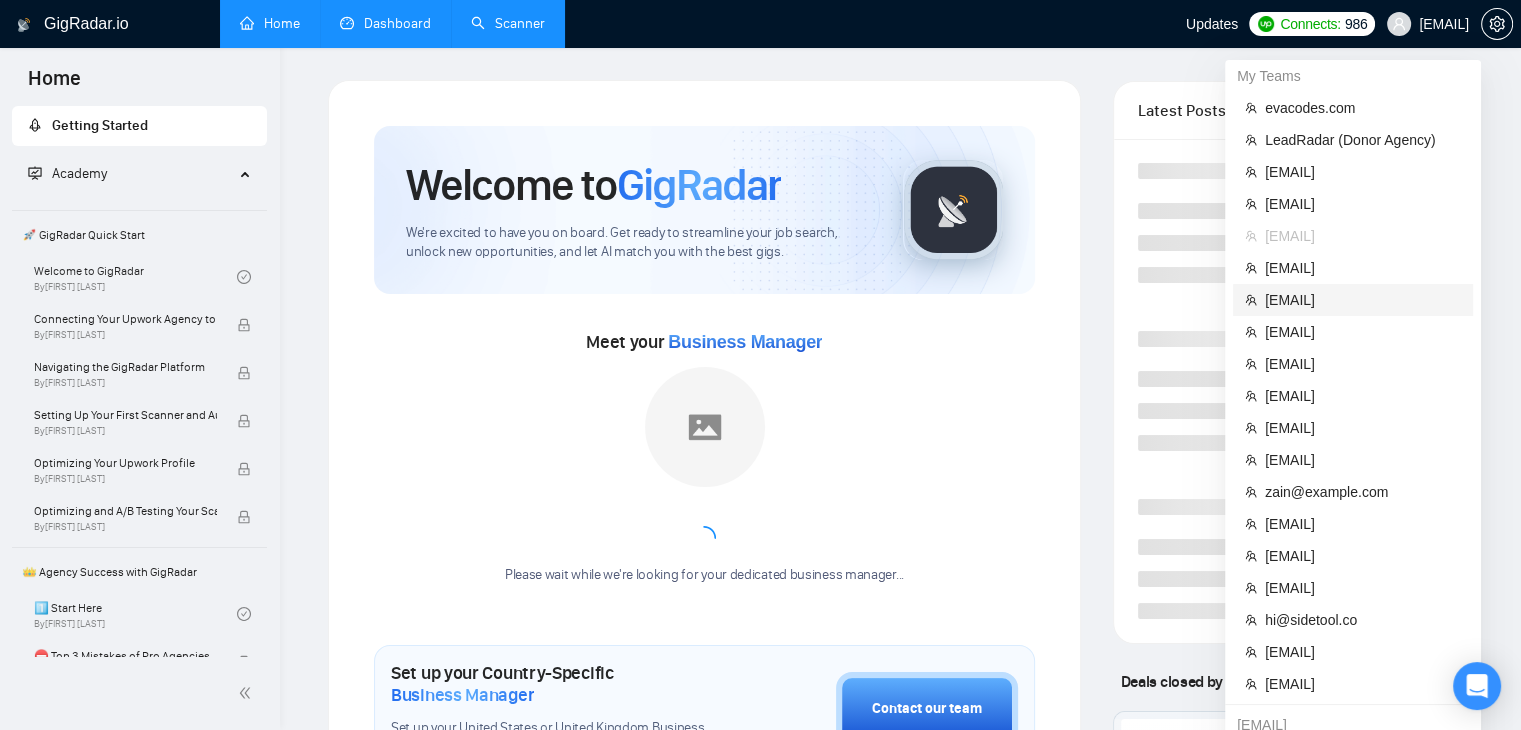 click on "[EMAIL]" at bounding box center (1363, 300) 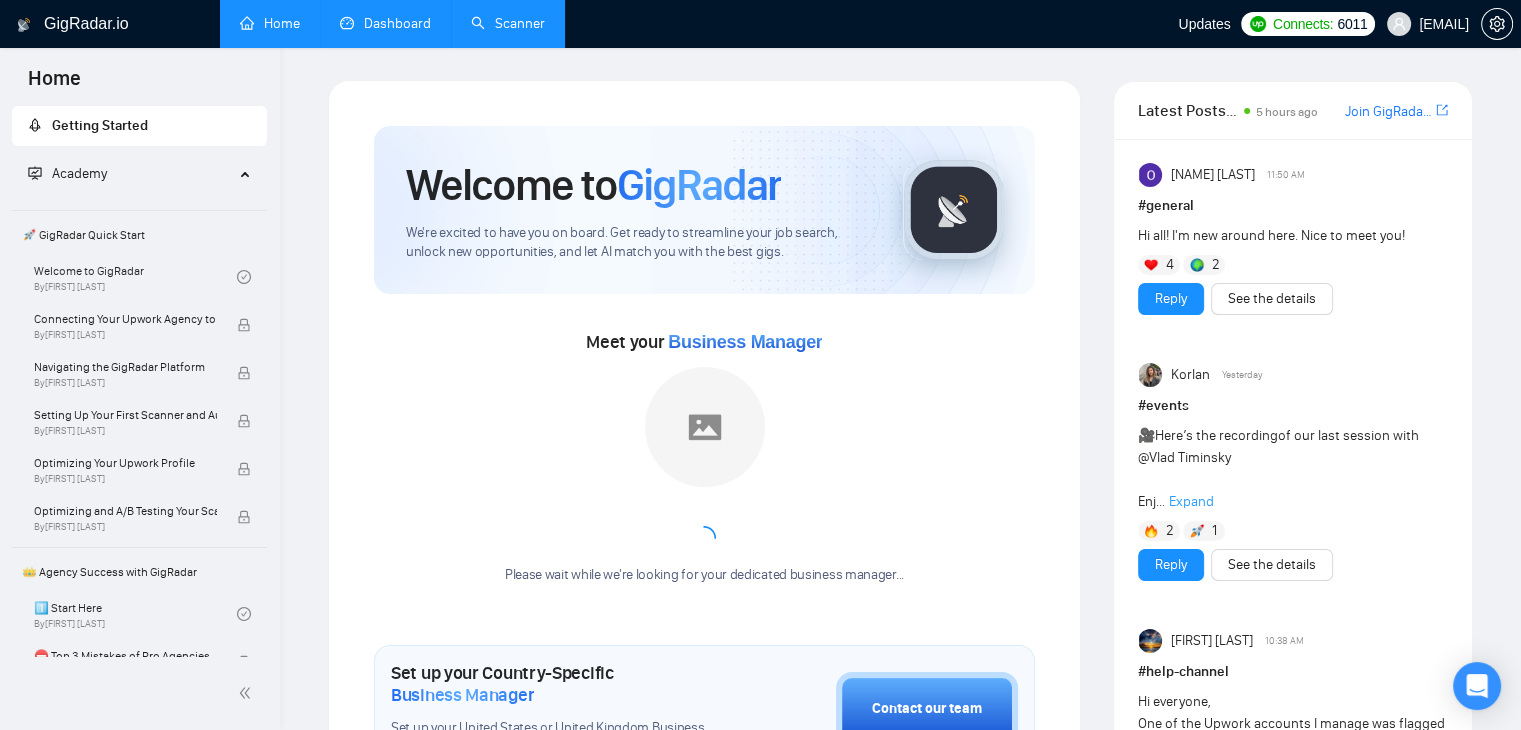 click on "Scanner" at bounding box center (508, 23) 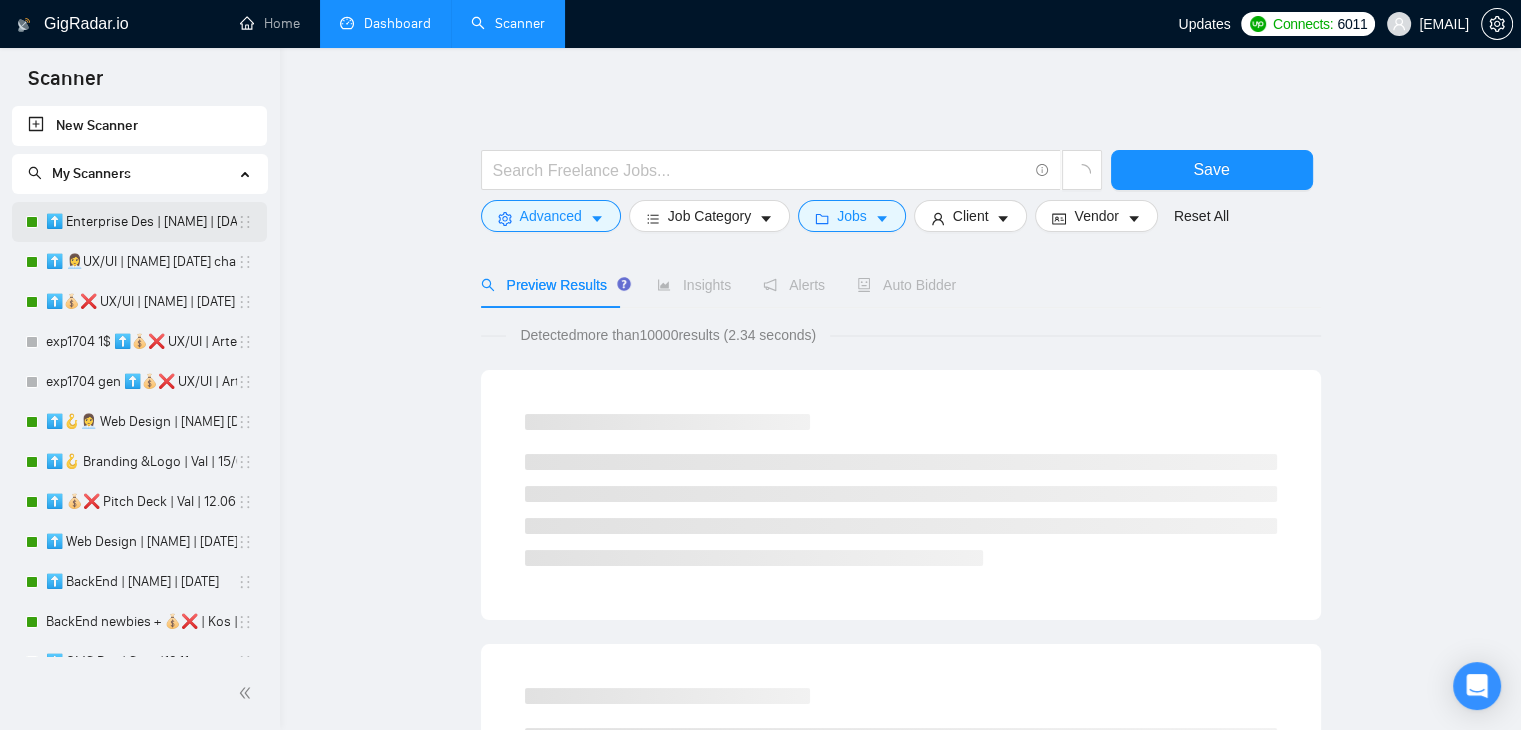 click on "⬆️ Enterprise Des | [NAME] | [DATE]" at bounding box center (141, 222) 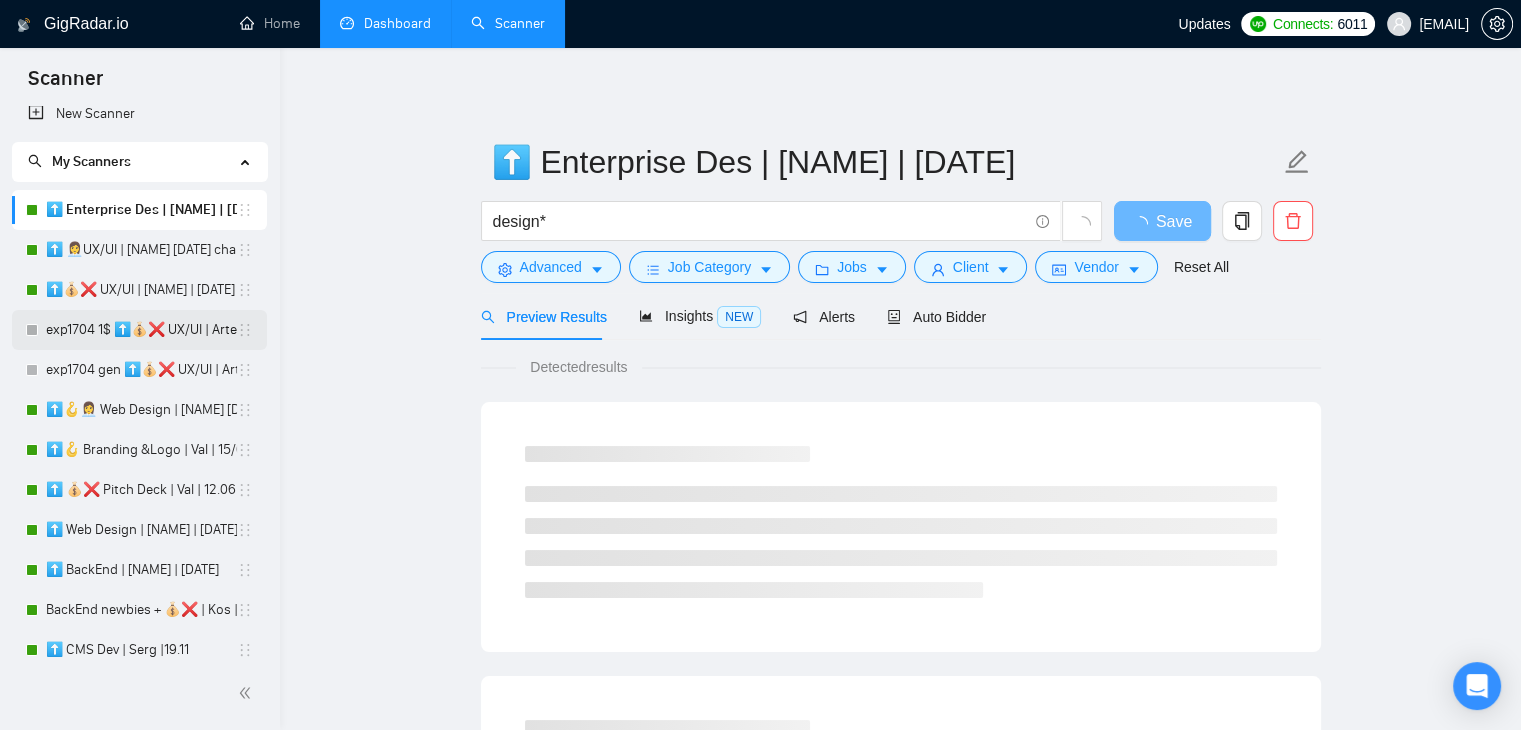 scroll, scrollTop: 0, scrollLeft: 0, axis: both 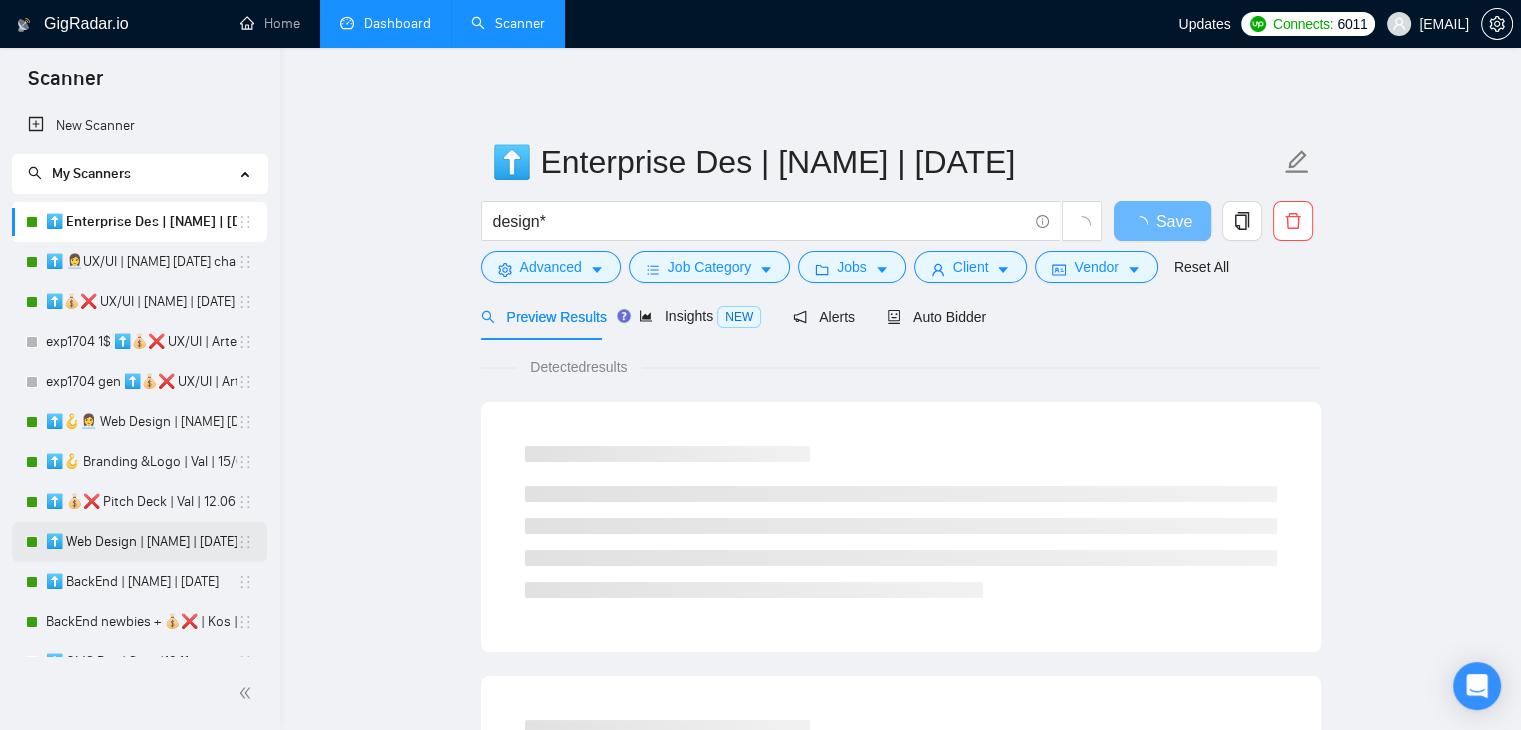 click on "⬆️ Web Design | [NAME] | [DATE] filters changed" at bounding box center [141, 542] 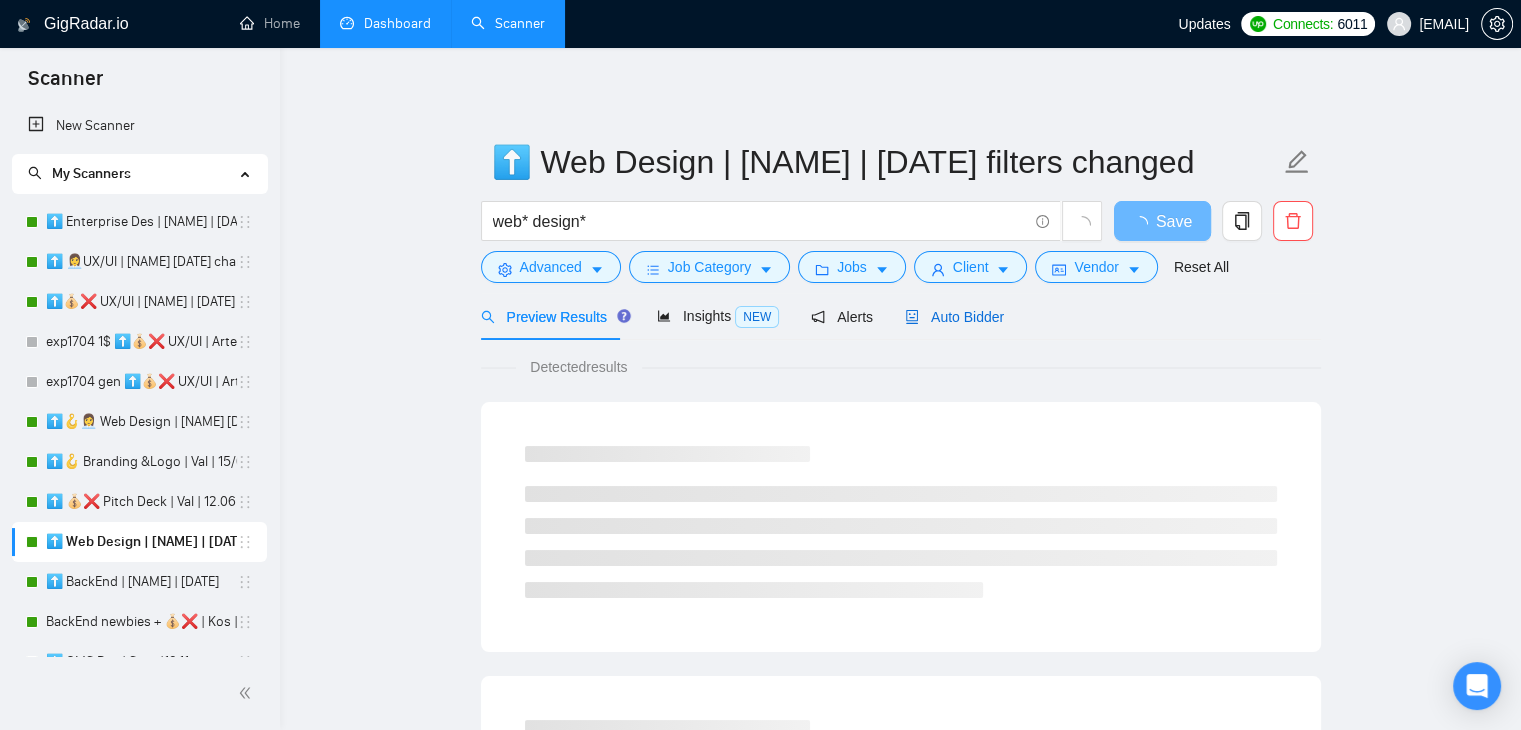 click on "Auto Bidder" at bounding box center (954, 317) 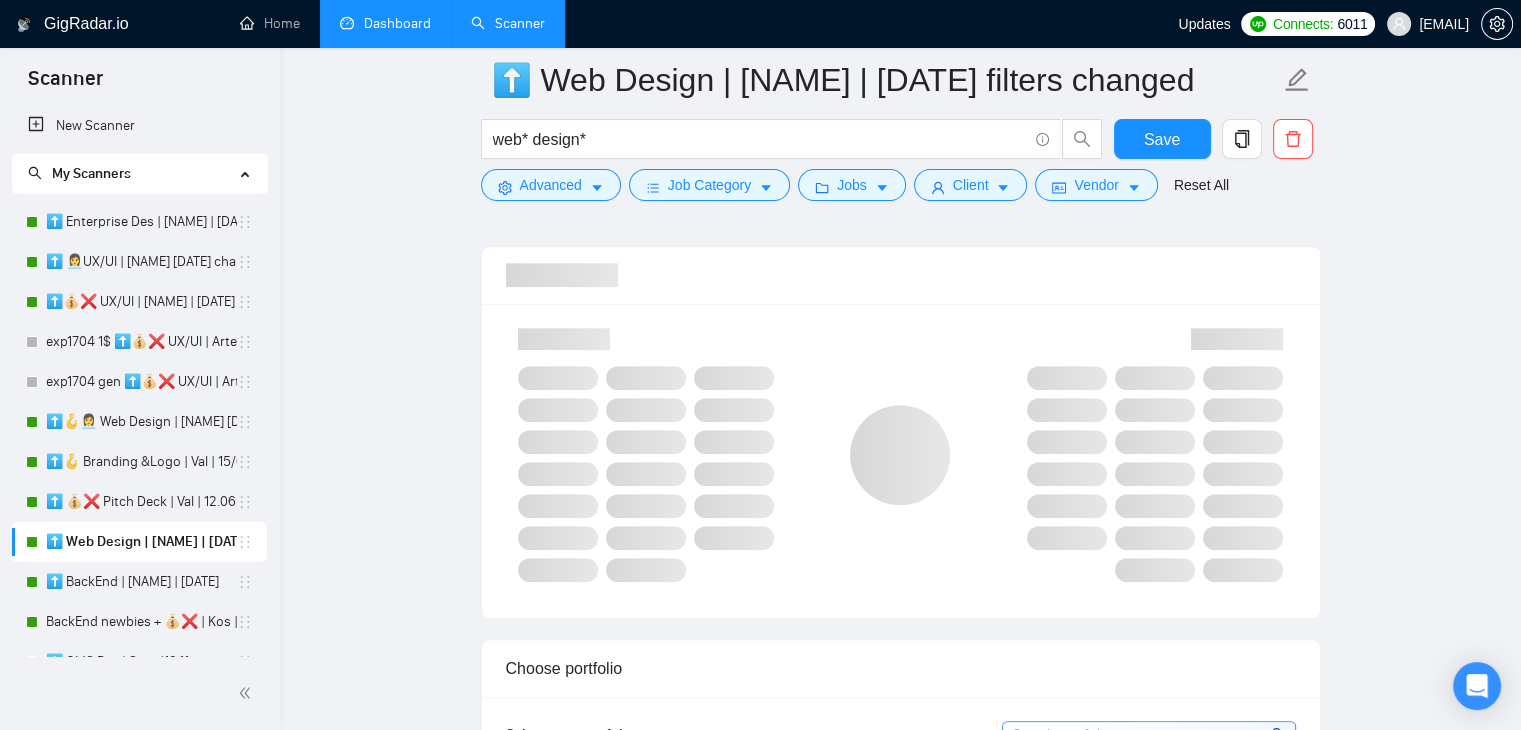scroll, scrollTop: 1300, scrollLeft: 0, axis: vertical 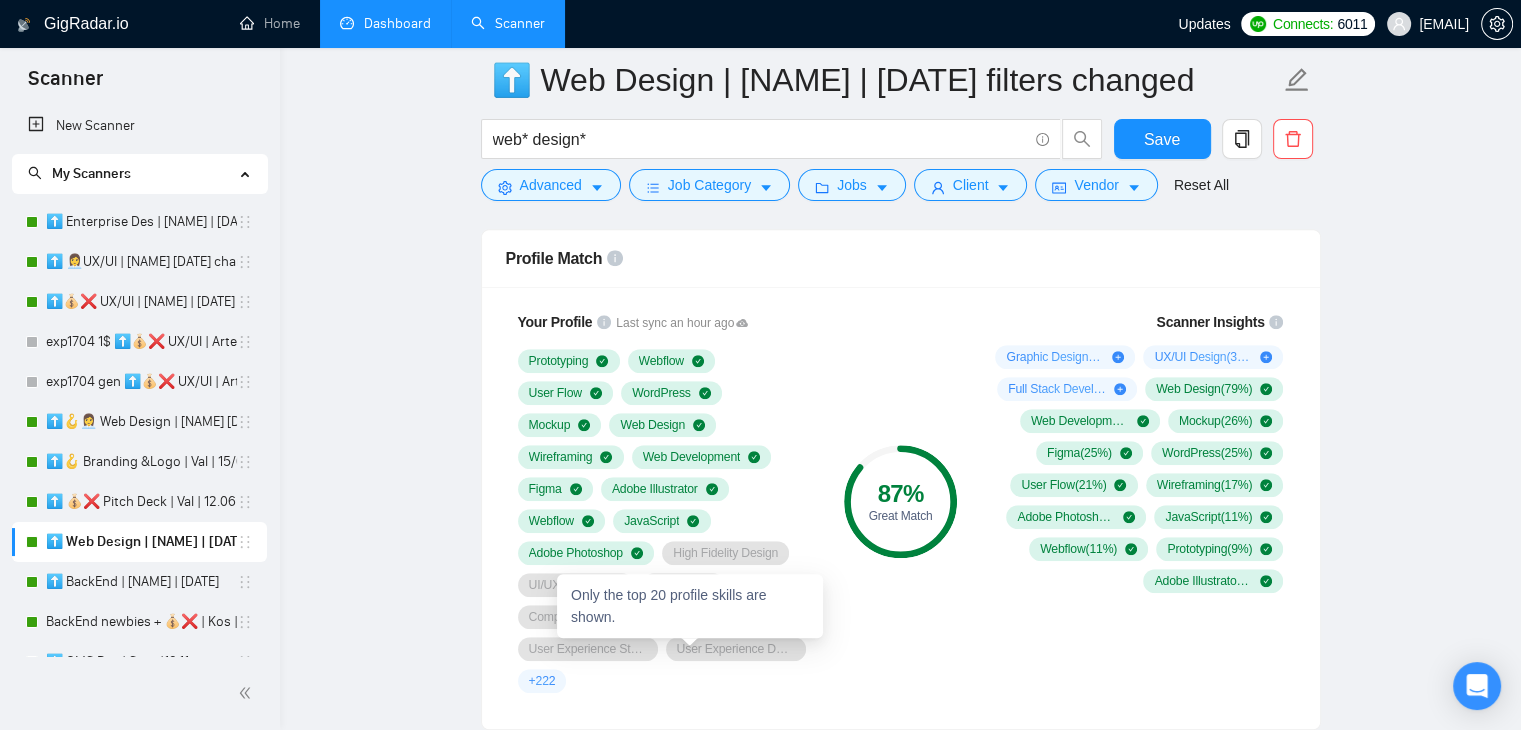 click on "+ 222" at bounding box center [542, 681] 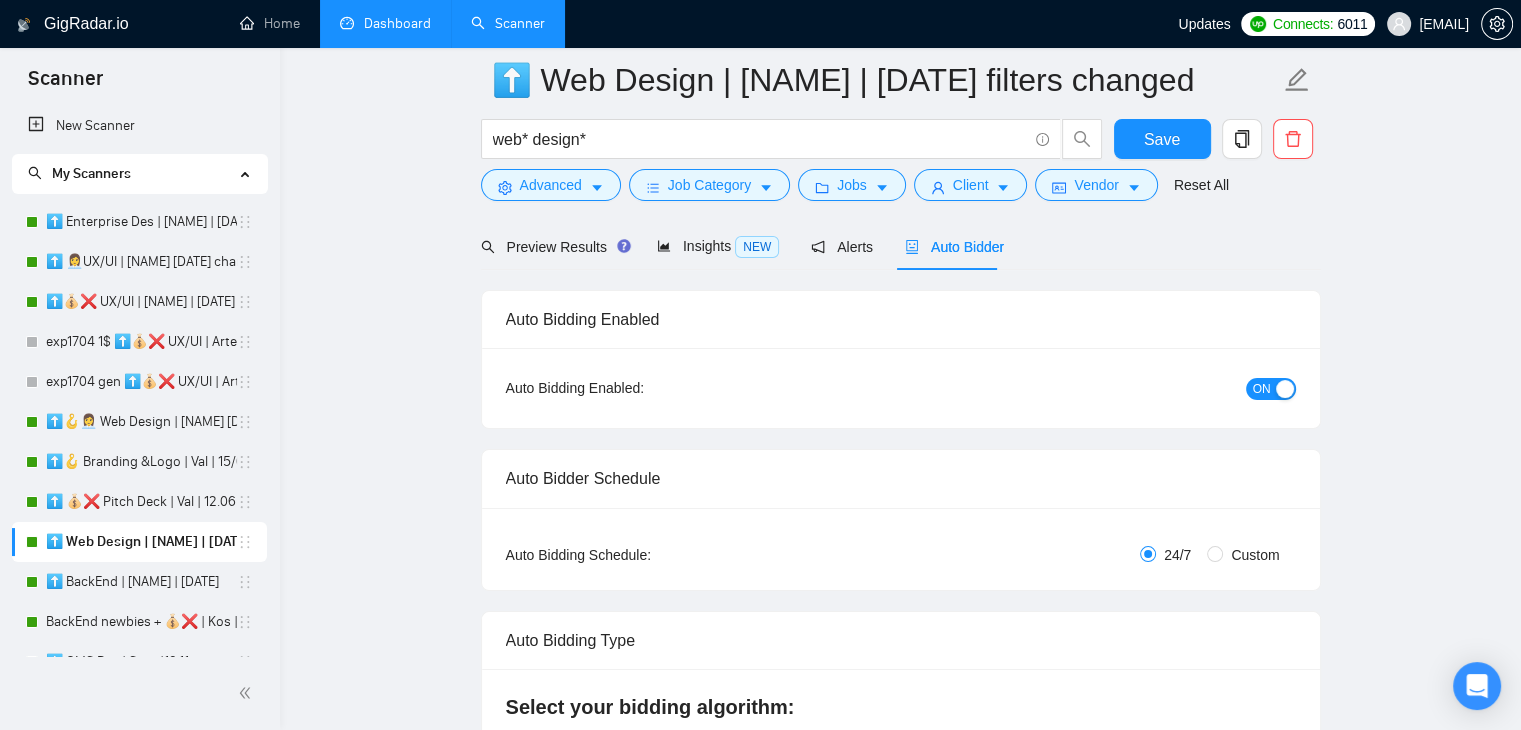 scroll, scrollTop: 0, scrollLeft: 0, axis: both 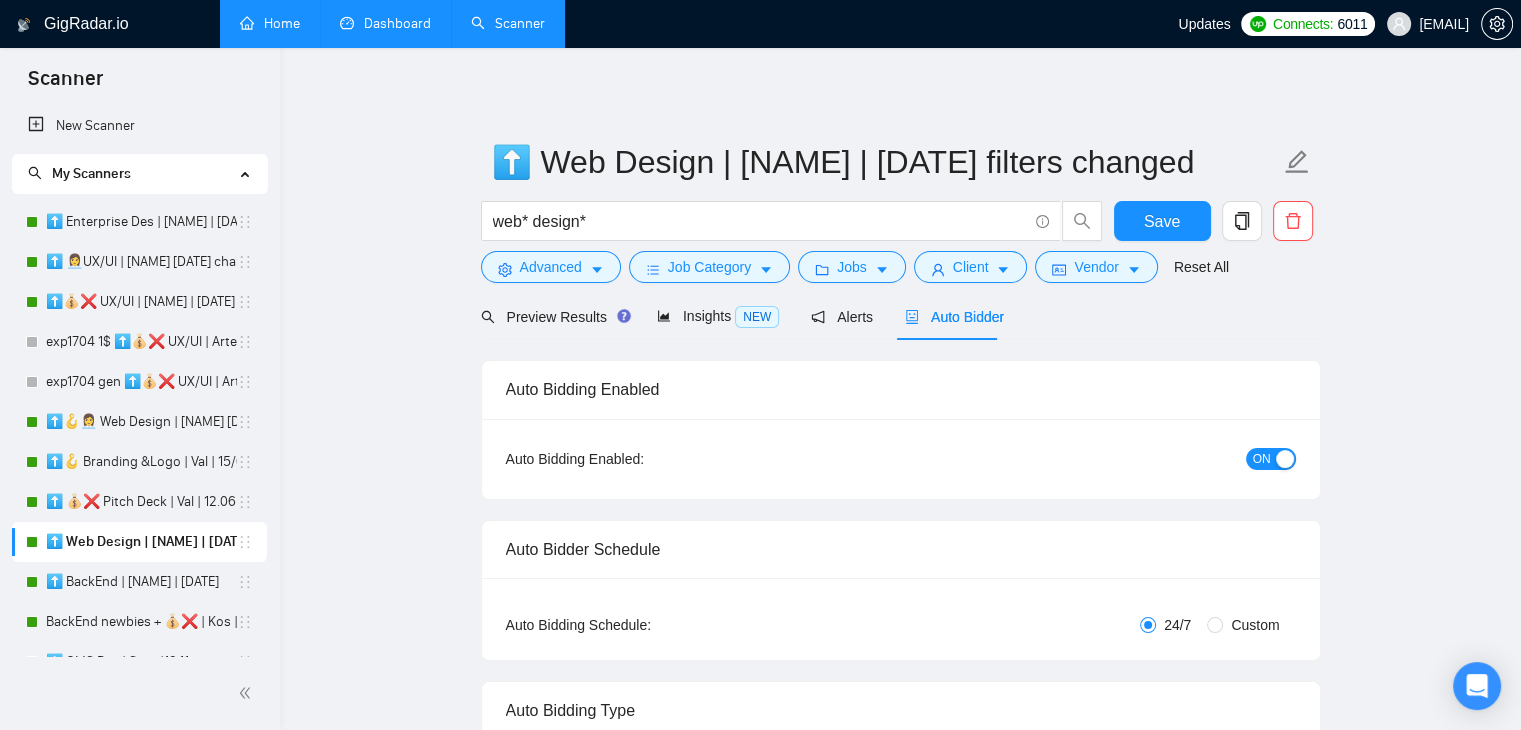 click on "Home" at bounding box center (270, 23) 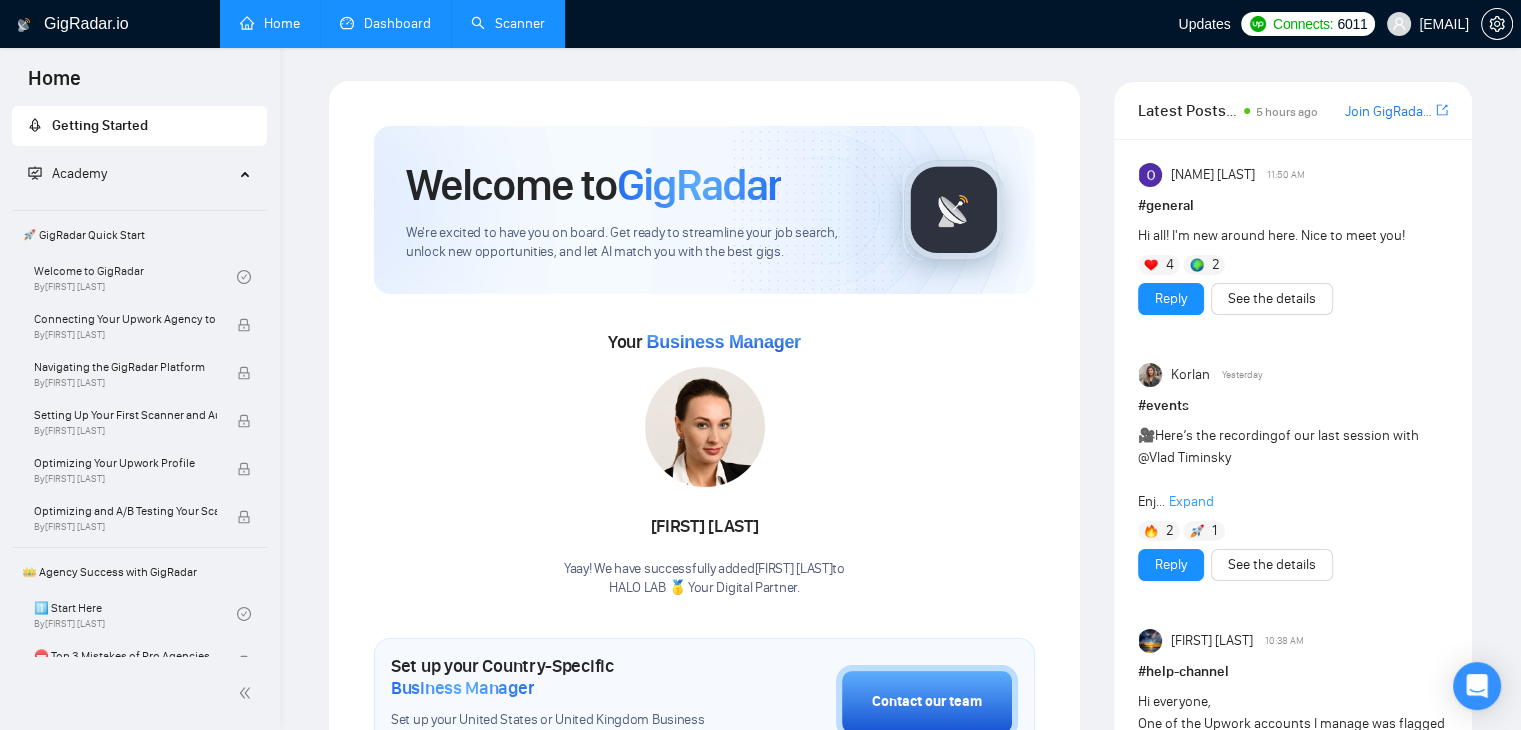click on "Scanner" at bounding box center (508, 23) 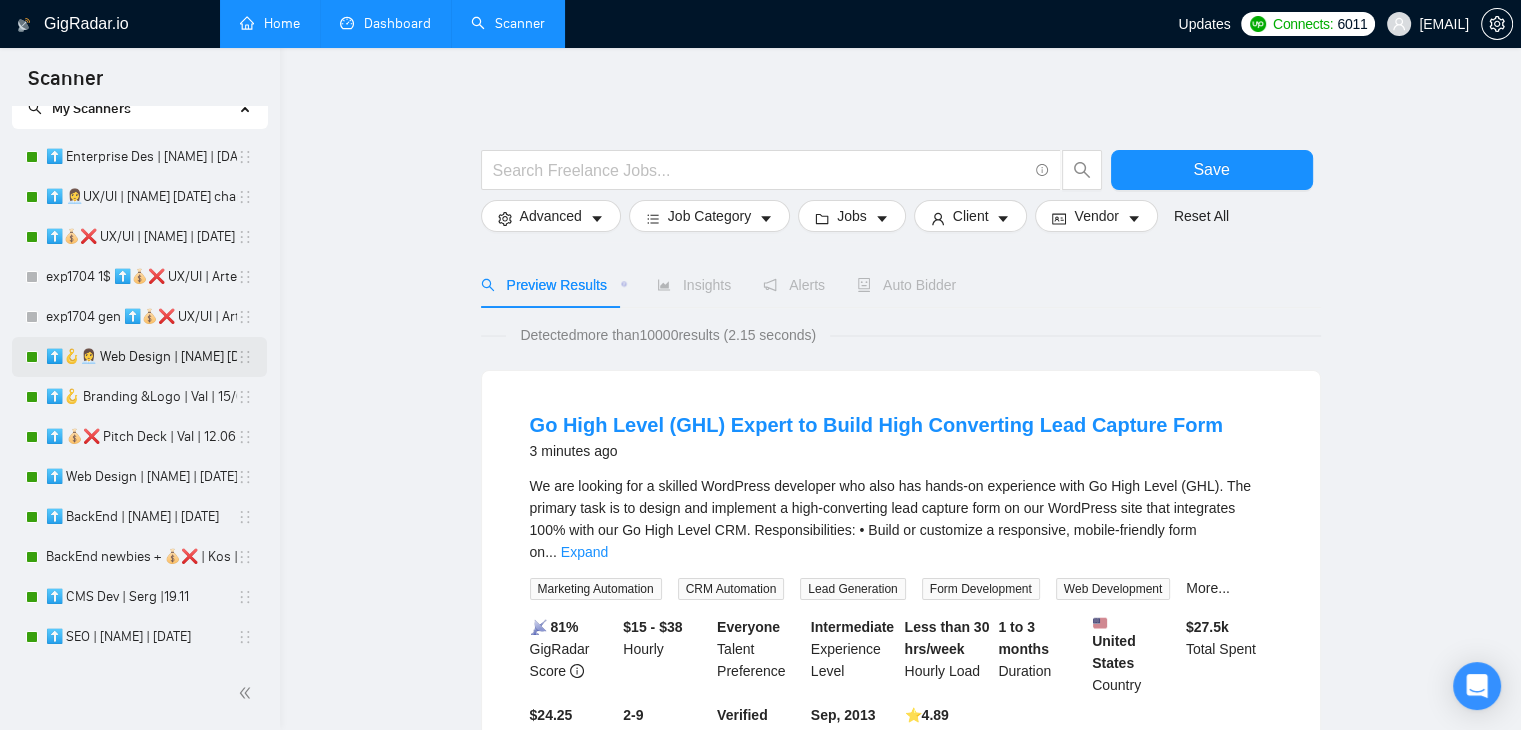 scroll, scrollTop: 100, scrollLeft: 0, axis: vertical 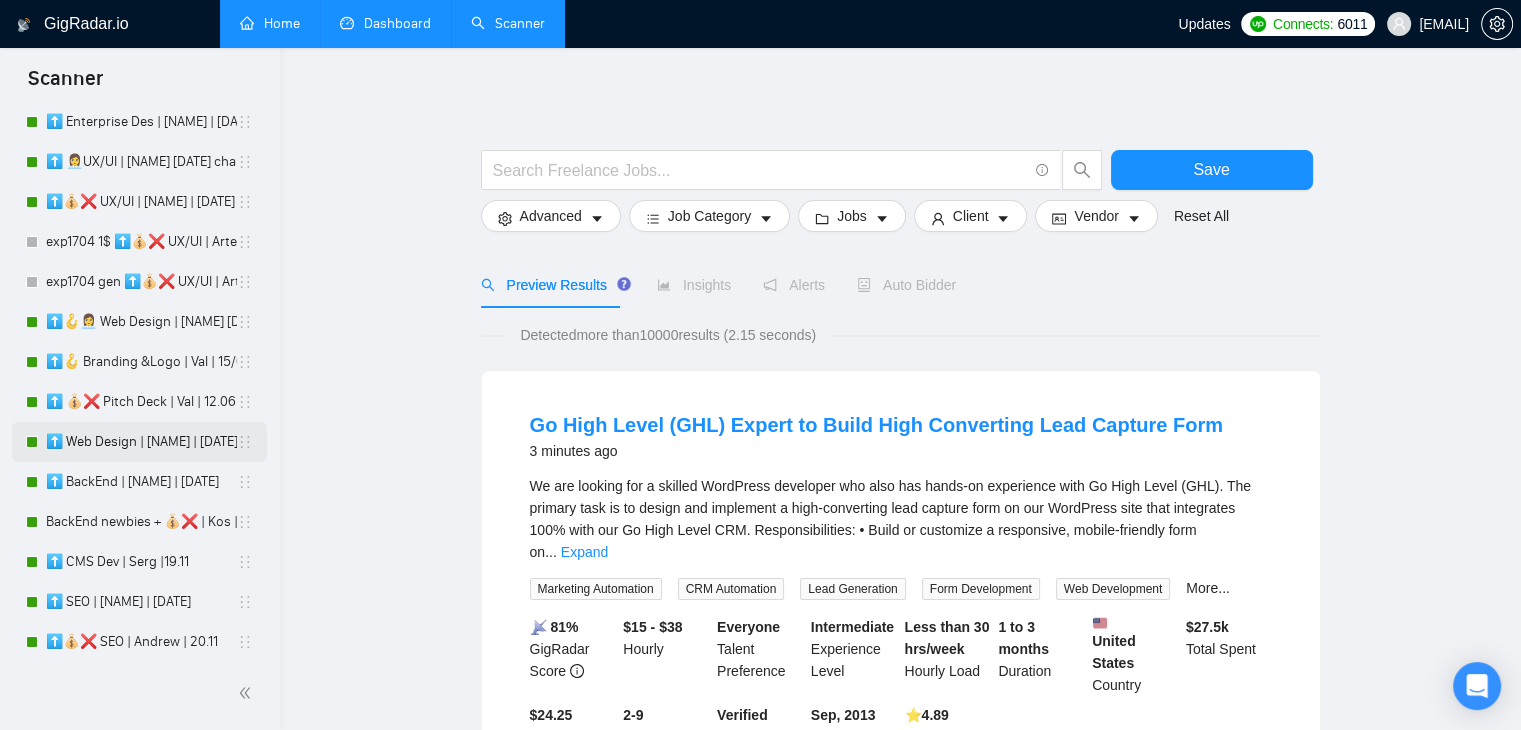 click on "⬆️ Web Design | [NAME] | [DATE] filters changed" at bounding box center [141, 442] 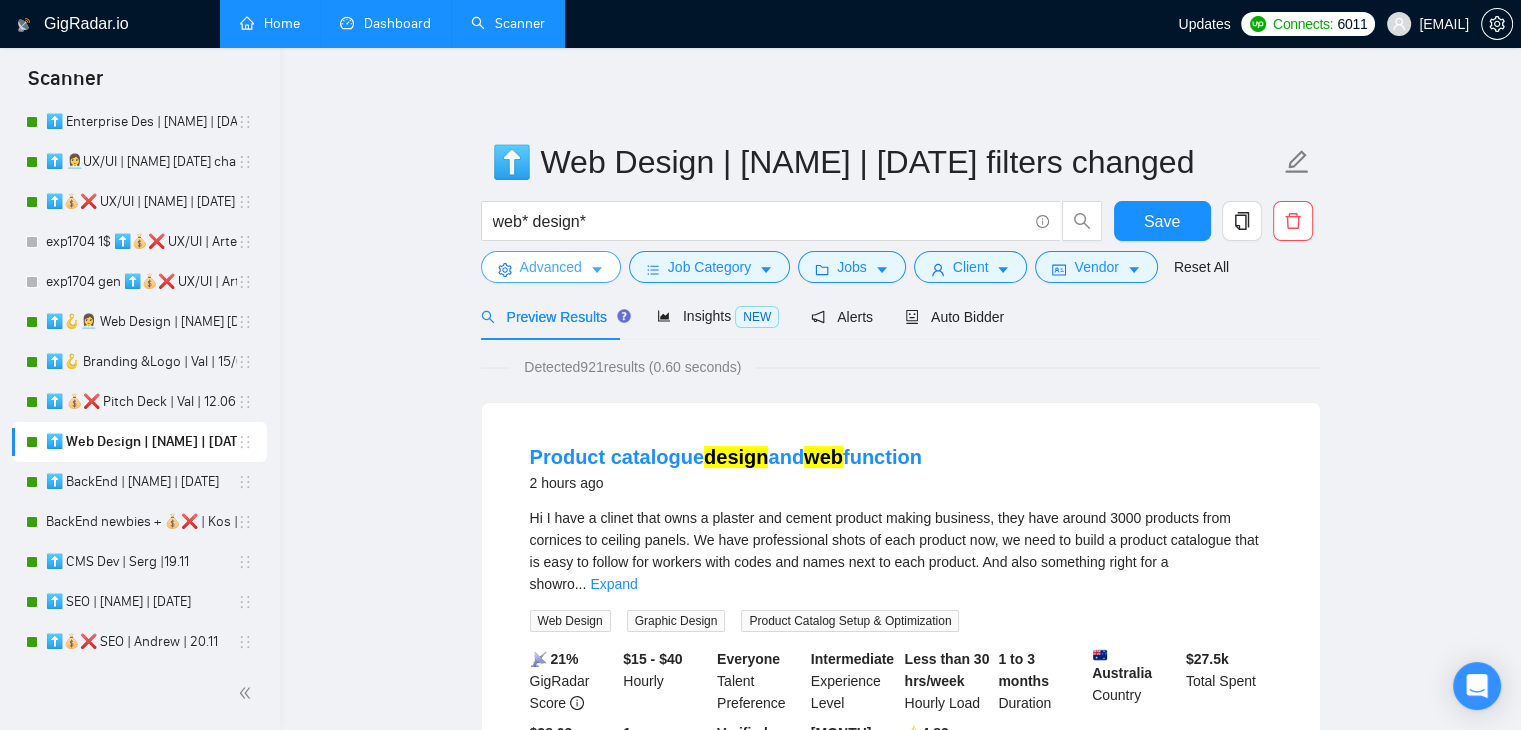 click on "Advanced" at bounding box center [551, 267] 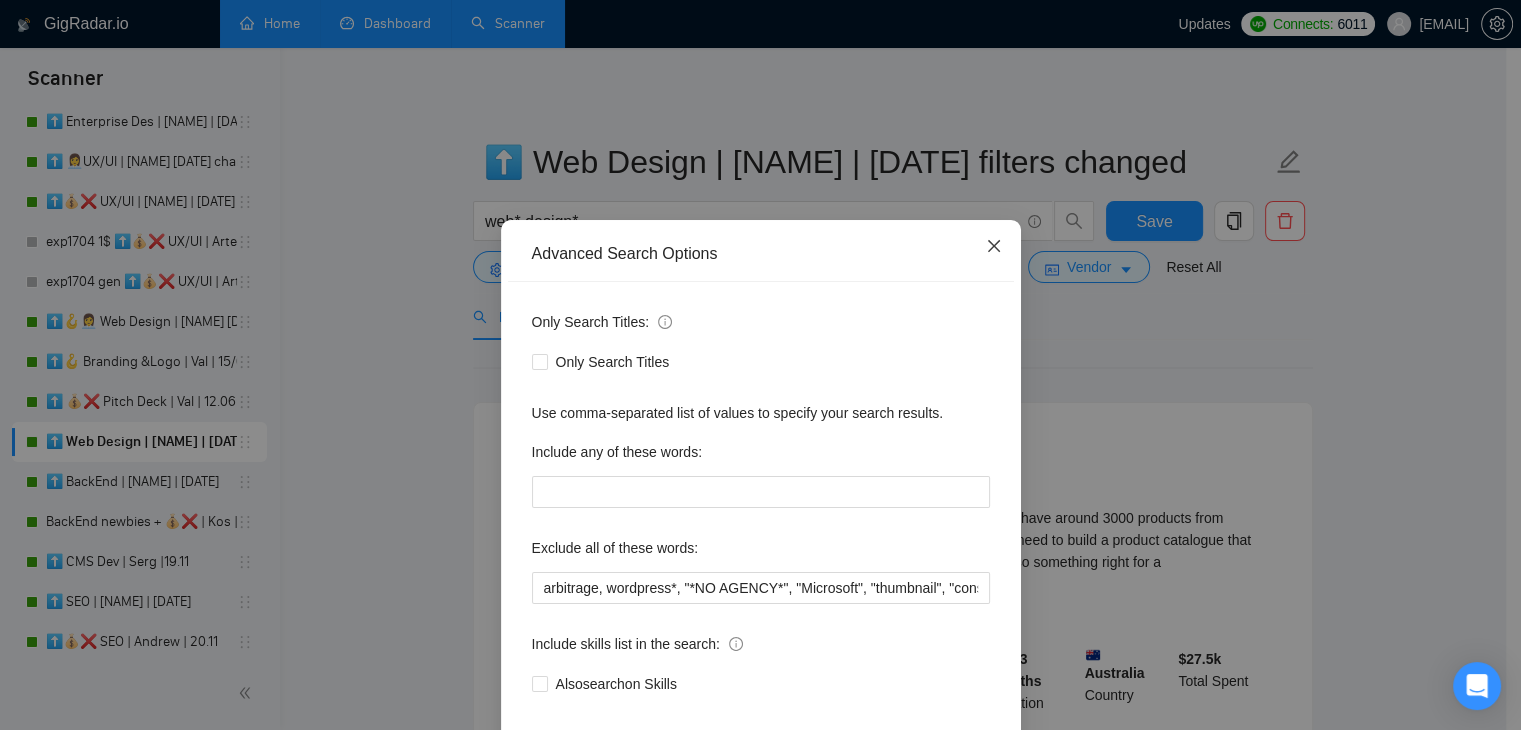 click 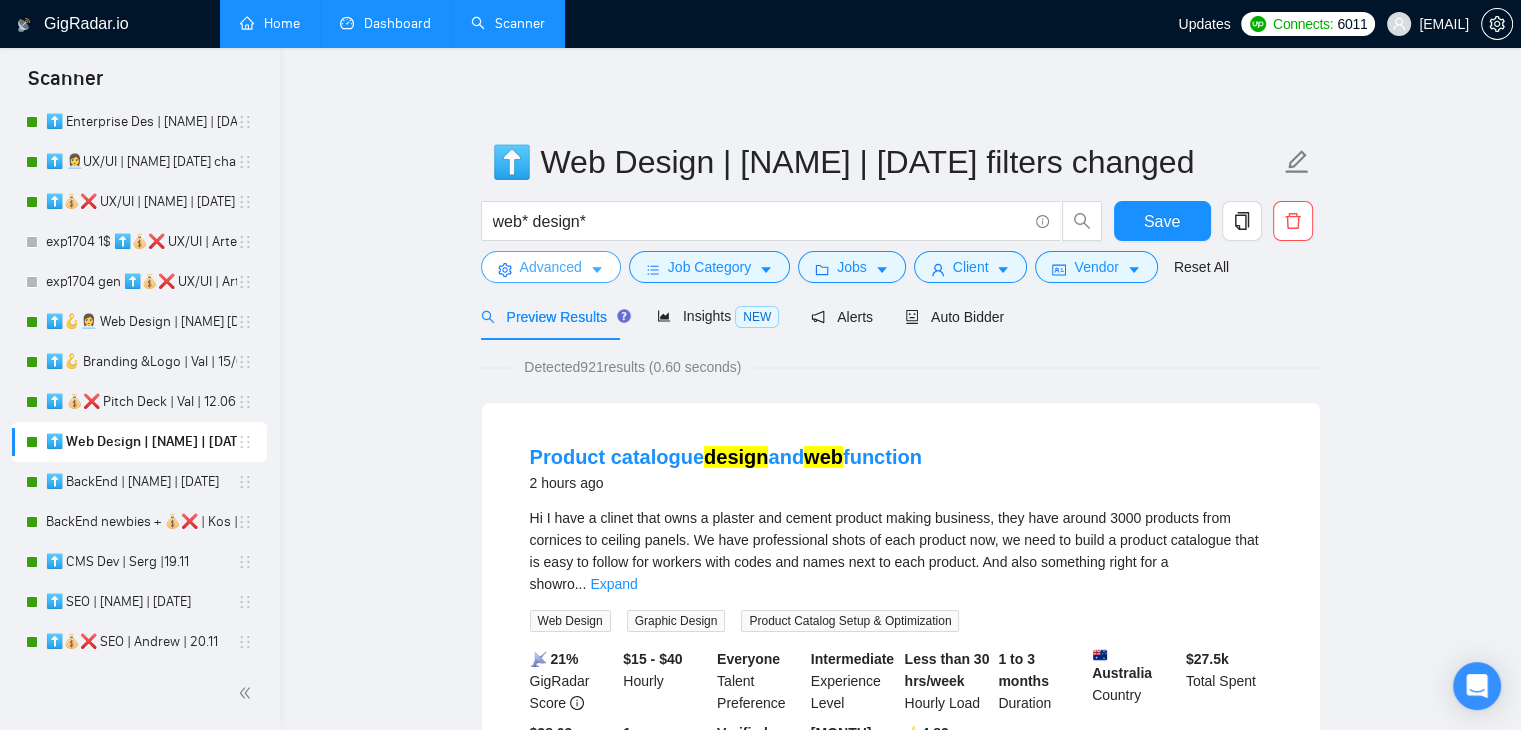 click 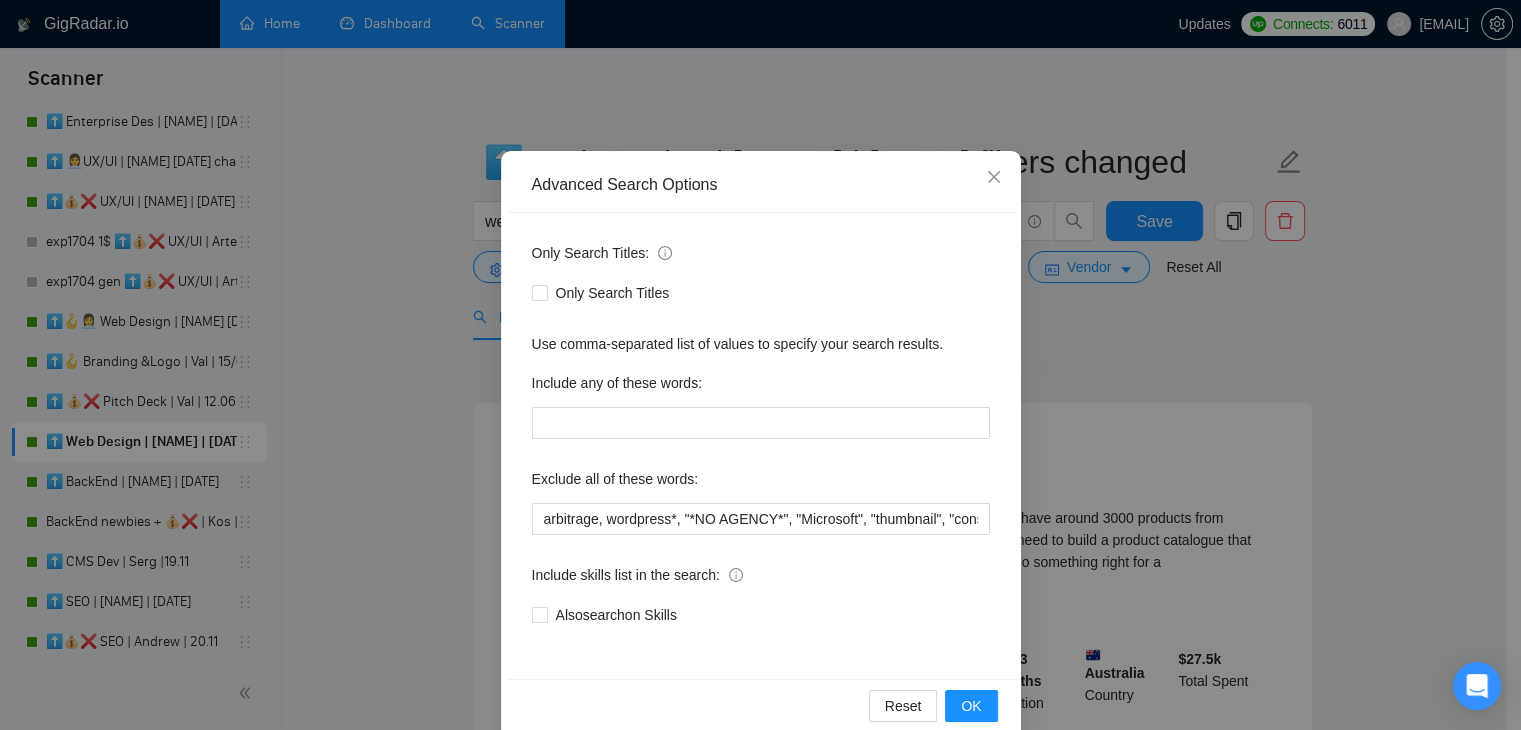 scroll, scrollTop: 102, scrollLeft: 0, axis: vertical 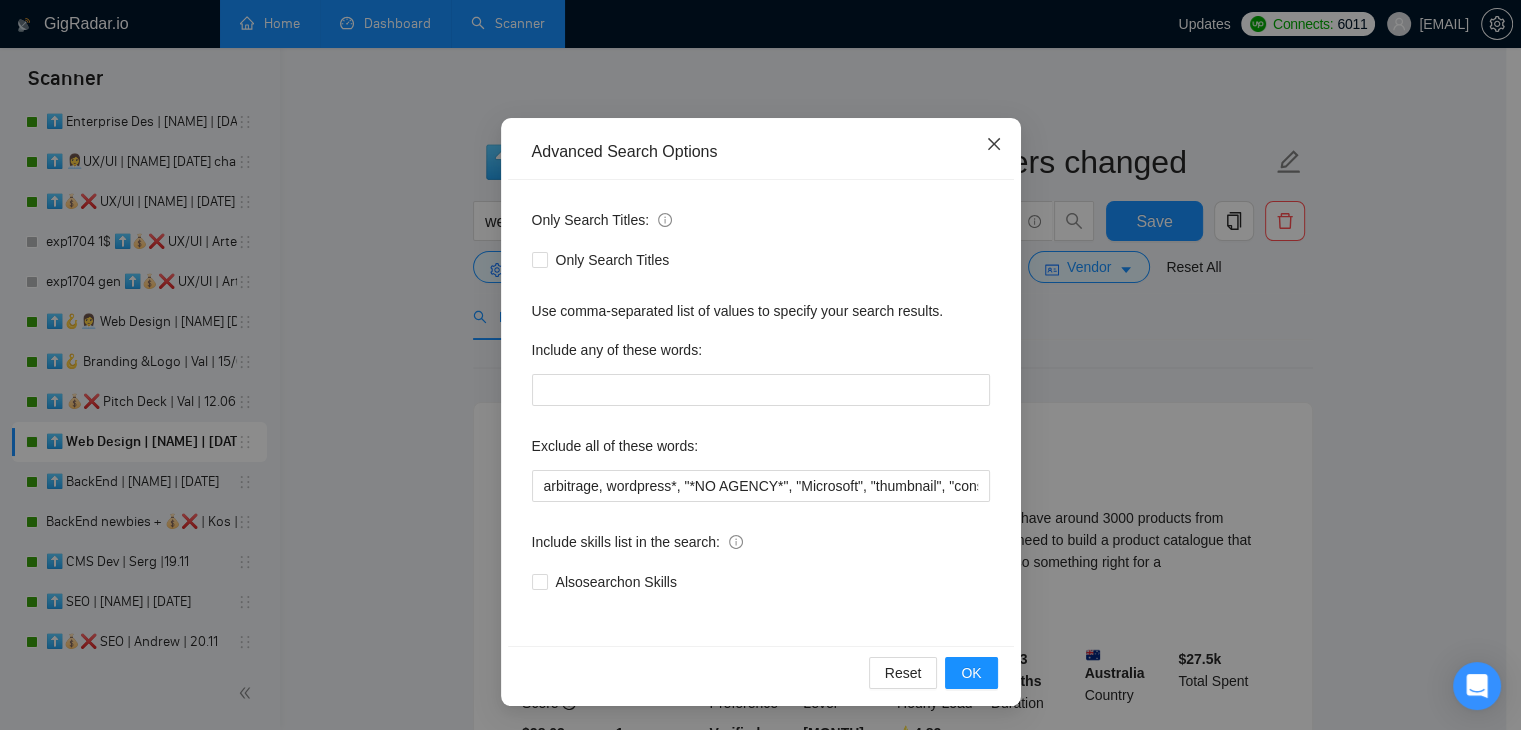 click 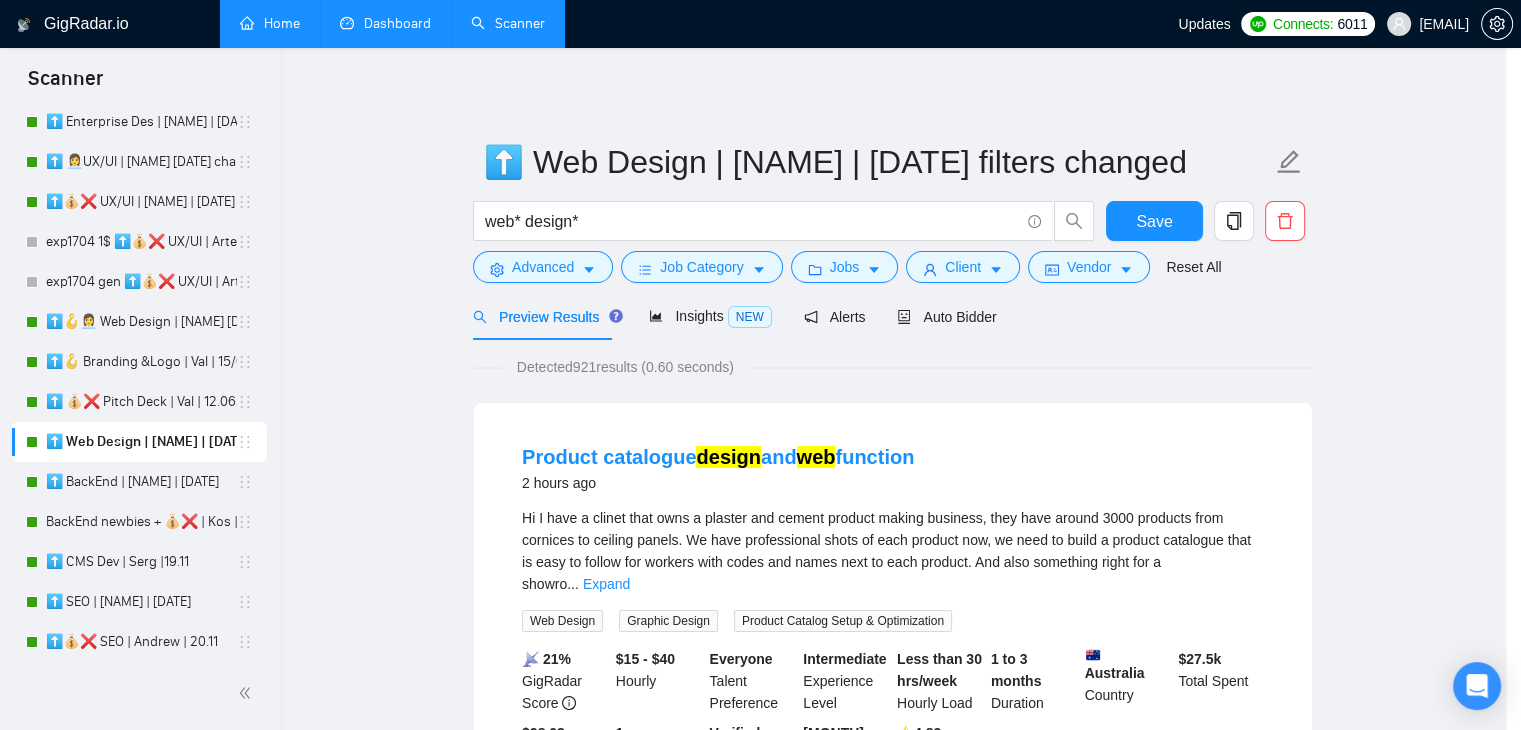 scroll, scrollTop: 2, scrollLeft: 0, axis: vertical 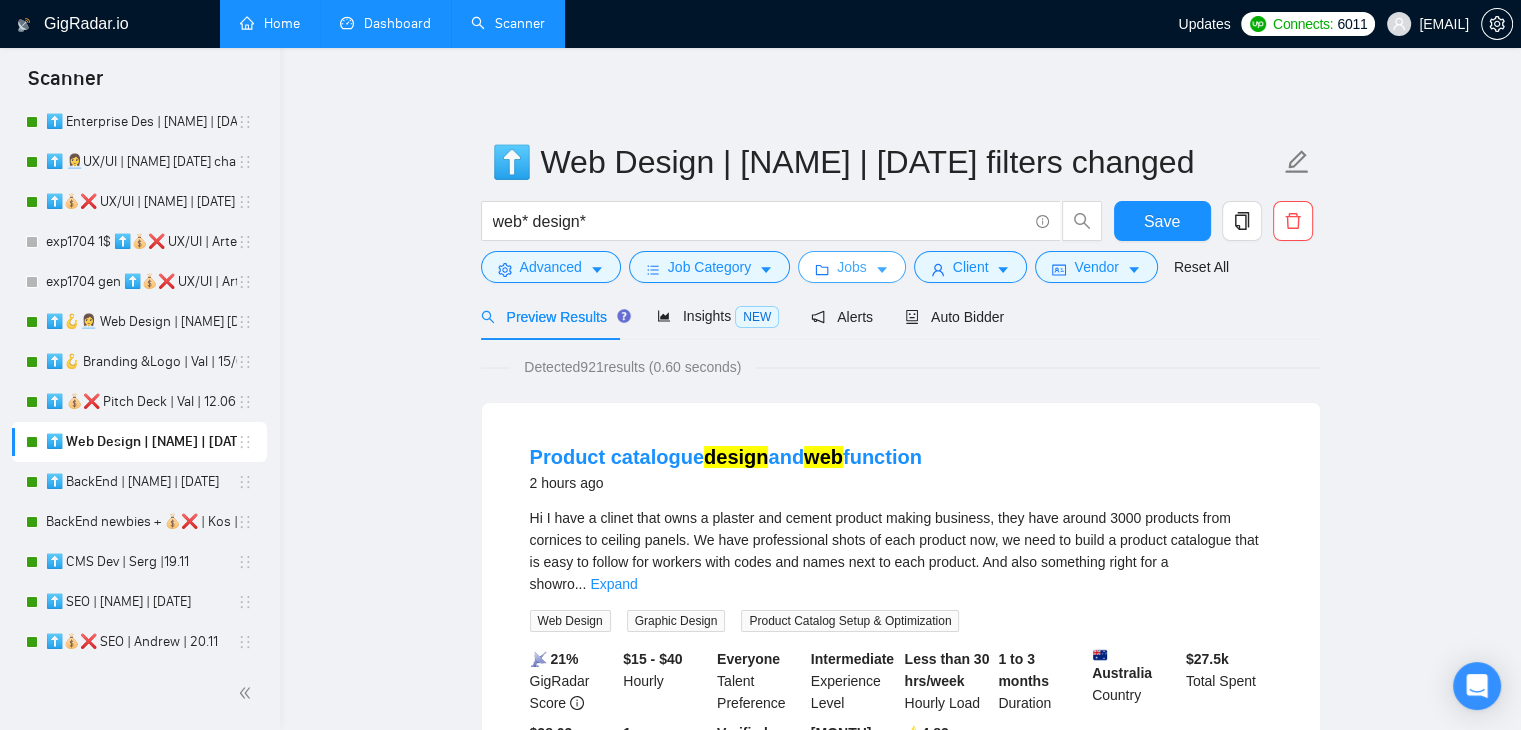 click on "Jobs" at bounding box center (852, 267) 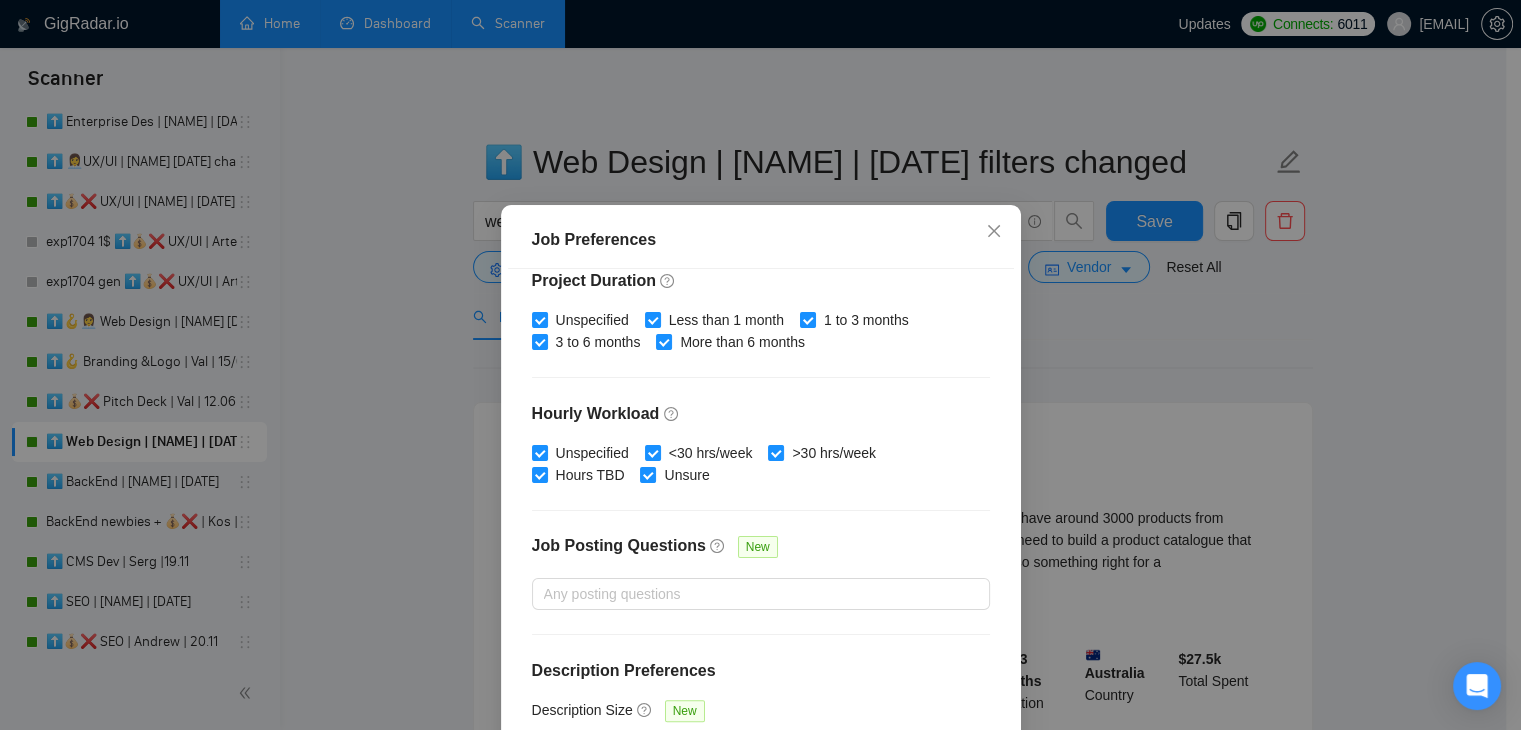 scroll, scrollTop: 616, scrollLeft: 0, axis: vertical 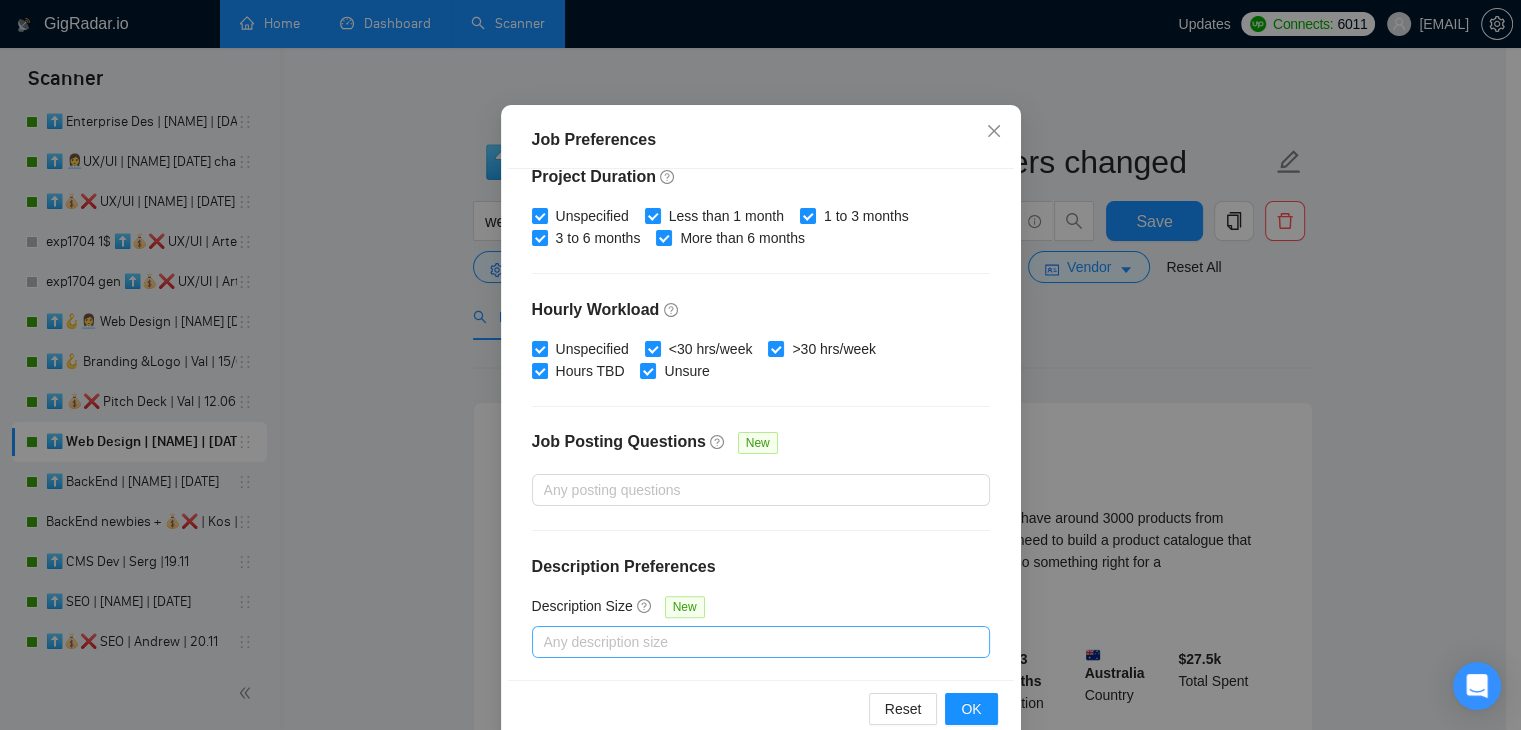 click at bounding box center [751, 642] 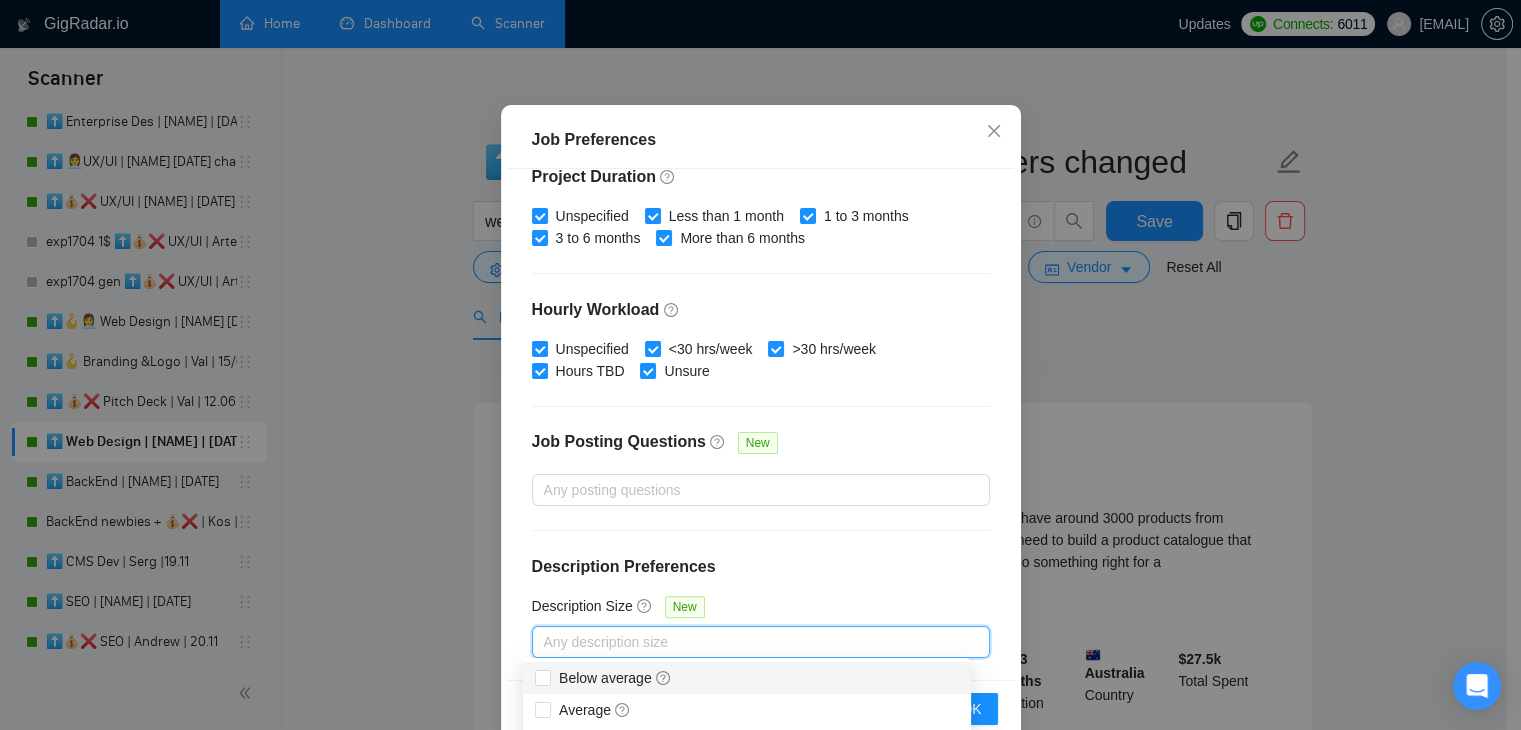 scroll, scrollTop: 137, scrollLeft: 0, axis: vertical 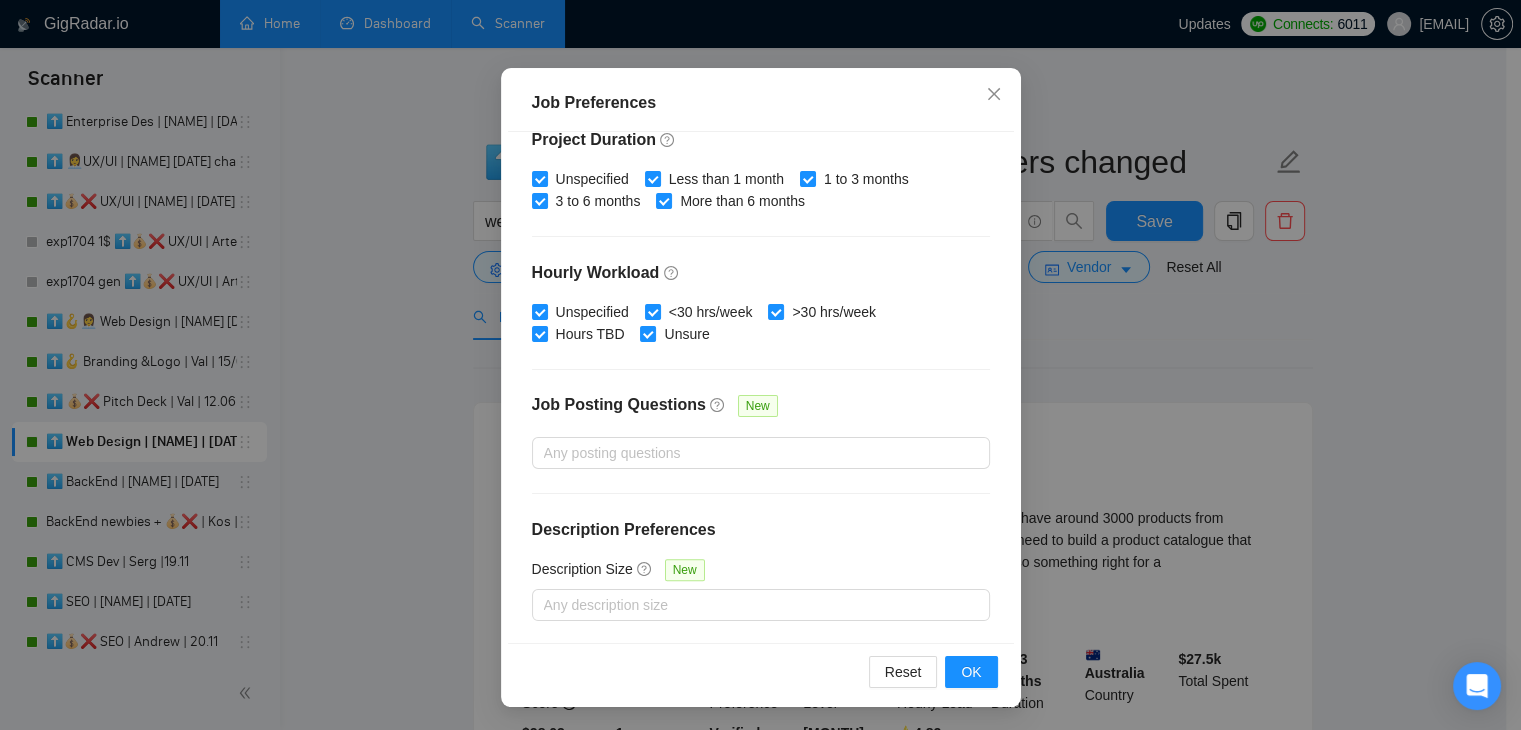 click on "Budget Project Type All Fixed Price Hourly Rate   Fixed Price Budget $ 5000 Min - $ Max Estimate Fixed Price When It’s Not Available New   Hourly Rate Price Budget $ 35 Min - $ Max Estimate Hourly Rate When It’s Not Available New Include Budget Placeholders Include Jobs with Unspecified Budget   Connects Price New Min - Max Project Duration   Unspecified Less than 1 month 1 to 3 months 3 to 6 months More than 6 months Hourly Workload   Unspecified <30 hrs/week >30 hrs/week Hours TBD Unsure Job Posting Questions New   Any posting questions Description Preferences Description Size New   Any description size" at bounding box center (761, 387) 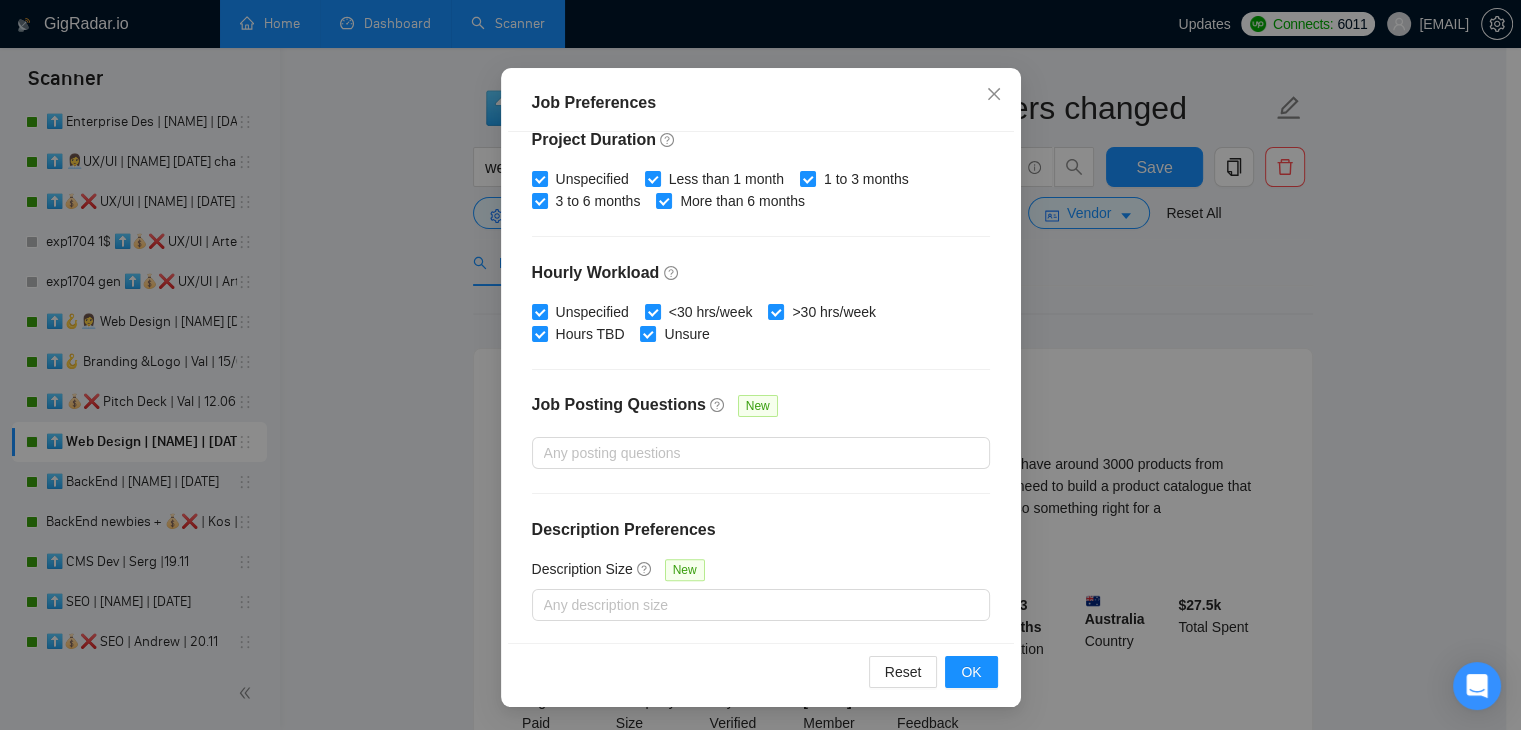 scroll, scrollTop: 100, scrollLeft: 0, axis: vertical 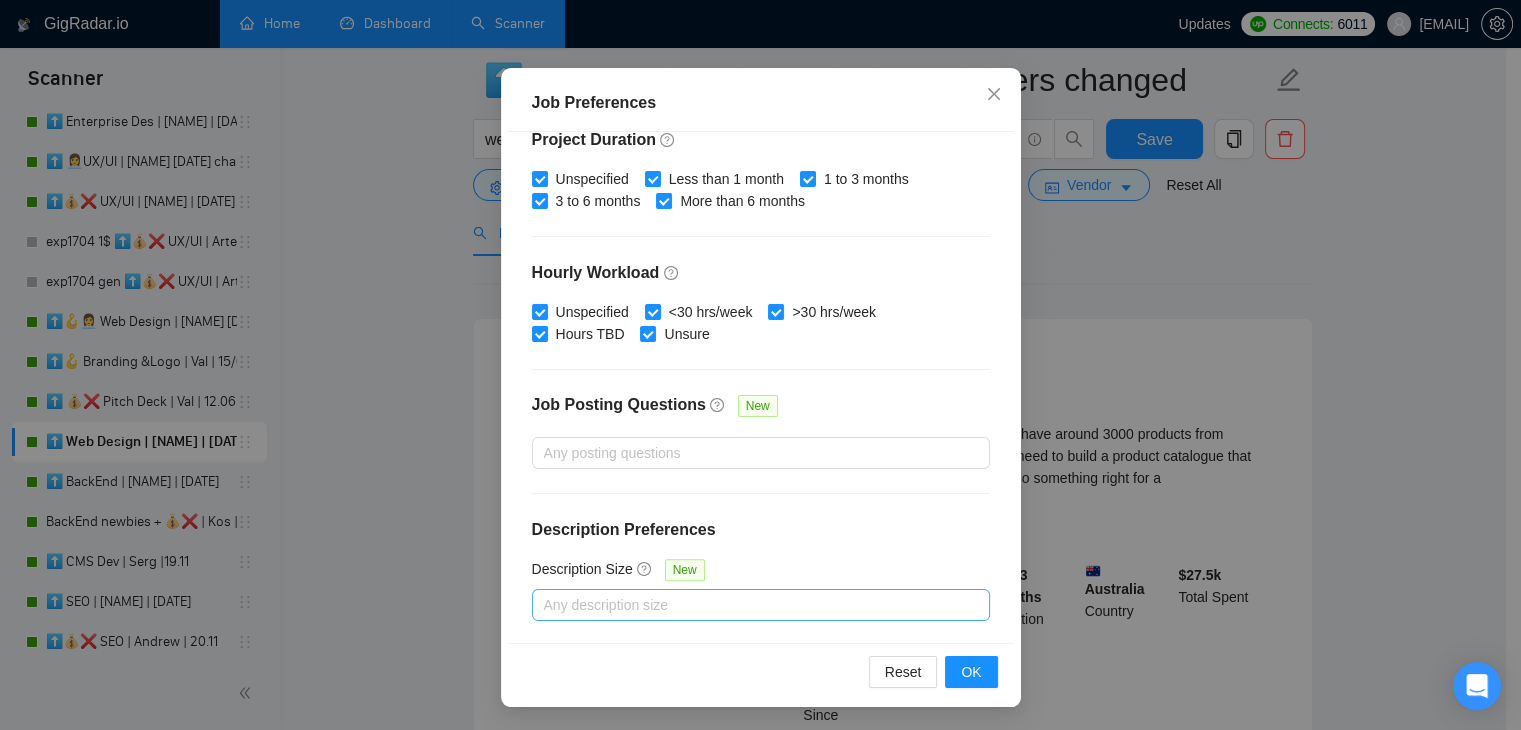 click at bounding box center (751, 605) 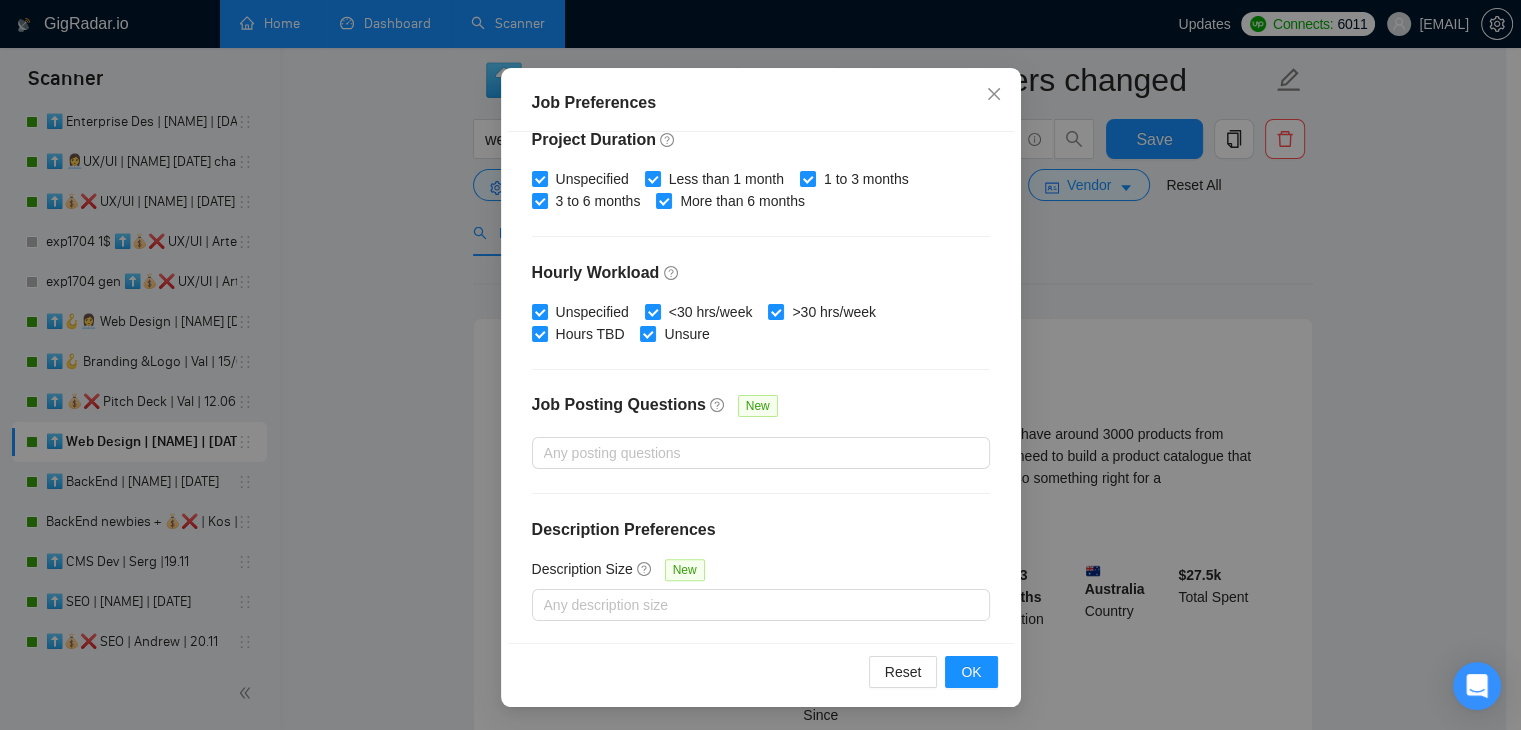 click on "Budget Project Type All Fixed Price Hourly Rate   Fixed Price Budget $ 5000 Min - $ Max Estimate Fixed Price When It’s Not Available New   Hourly Rate Price Budget $ 35 Min - $ Max Estimate Hourly Rate When It’s Not Available New Include Budget Placeholders Include Jobs with Unspecified Budget   Connects Price New Min - Max Project Duration   Unspecified Less than 1 month 1 to 3 months 3 to 6 months More than 6 months Hourly Workload   Unspecified <30 hrs/week >30 hrs/week Hours TBD Unsure Job Posting Questions New   Any posting questions Description Preferences Description Size New   Any description size" at bounding box center [761, 387] 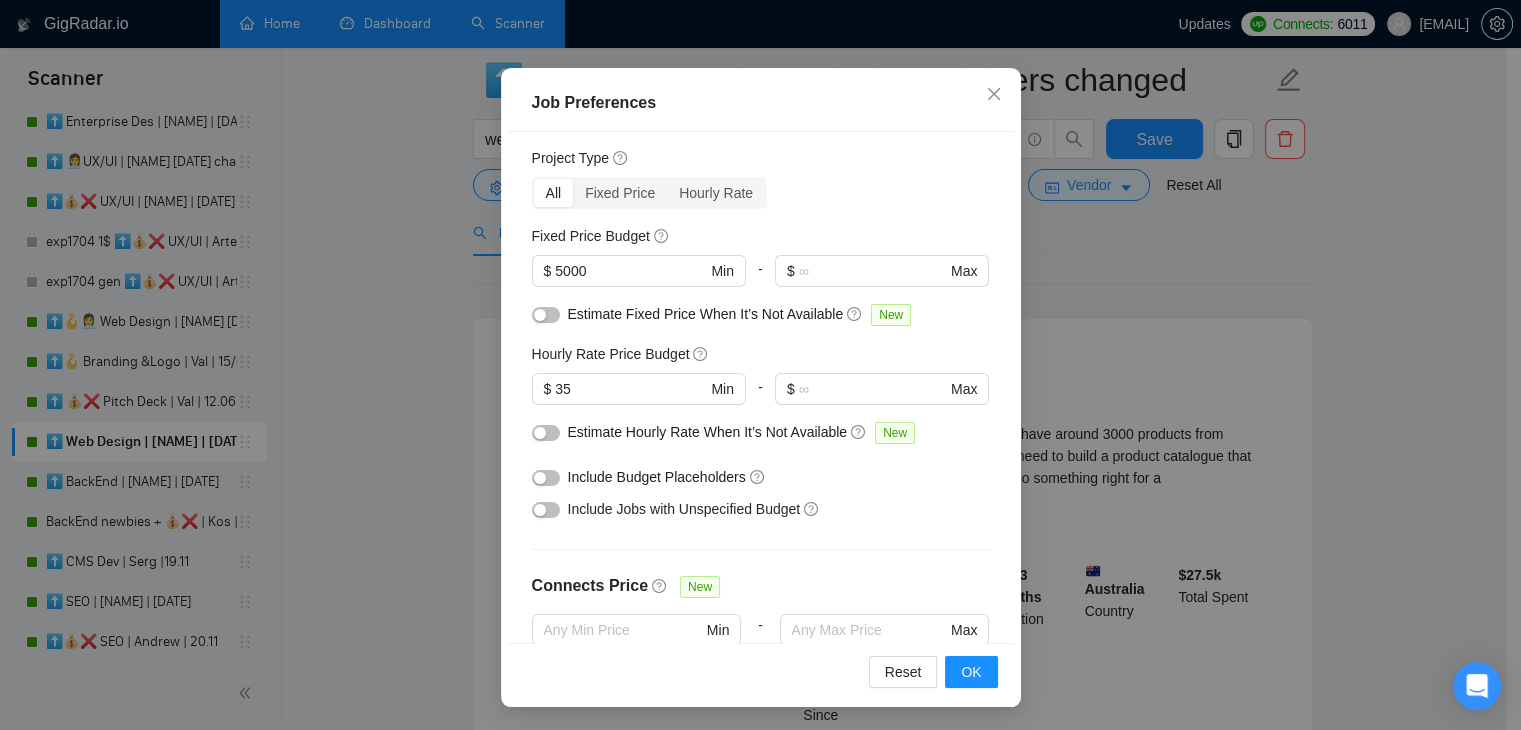 scroll, scrollTop: 16, scrollLeft: 0, axis: vertical 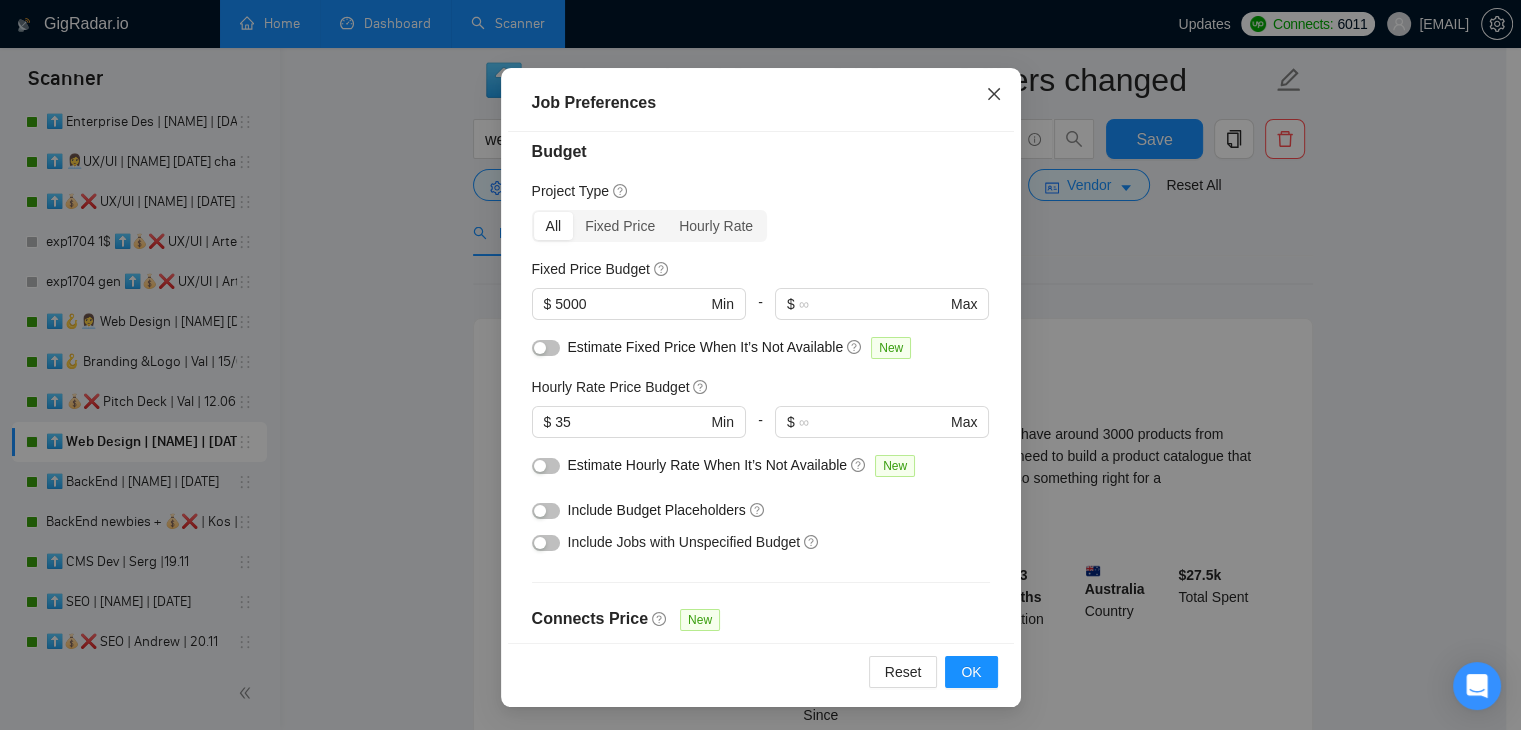 click at bounding box center (994, 95) 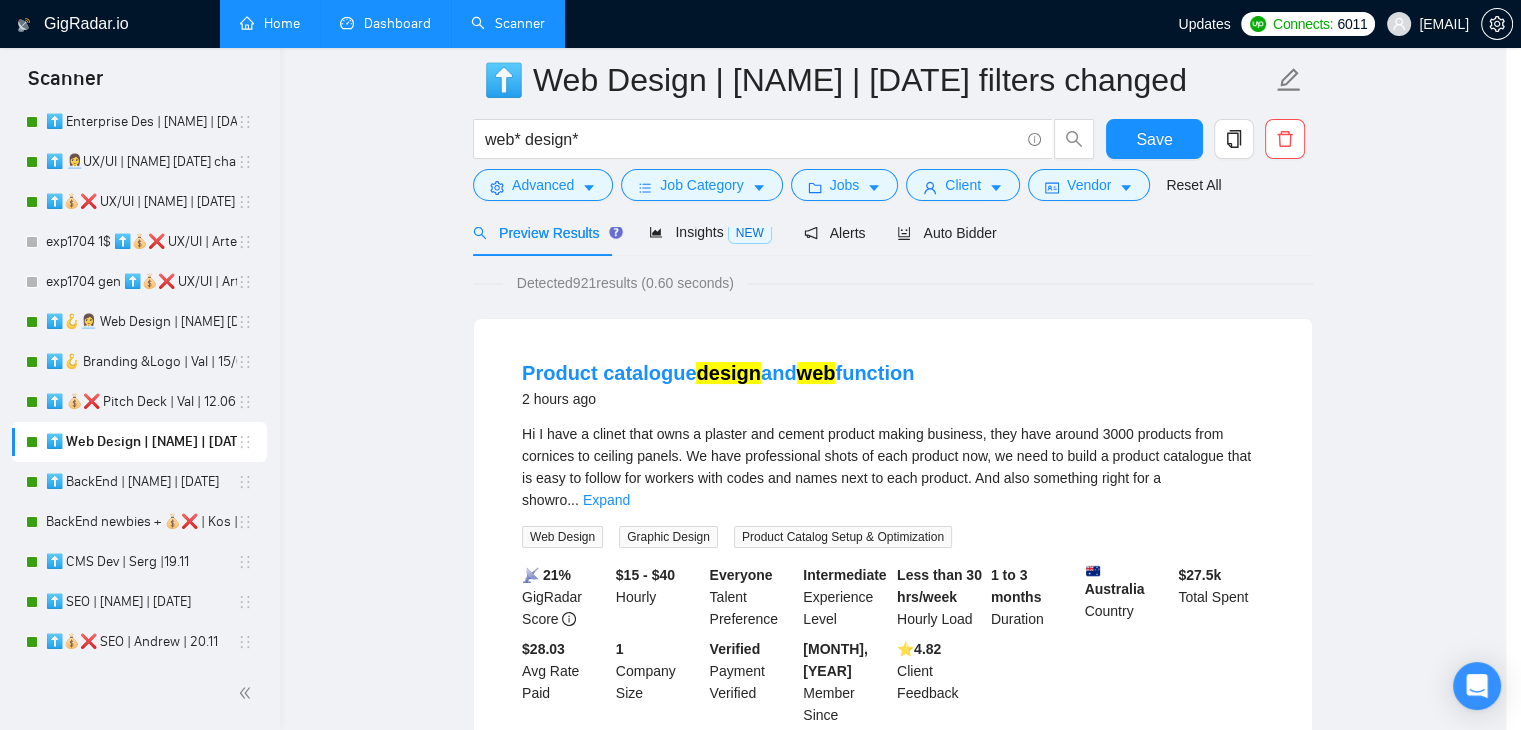 scroll, scrollTop: 52, scrollLeft: 0, axis: vertical 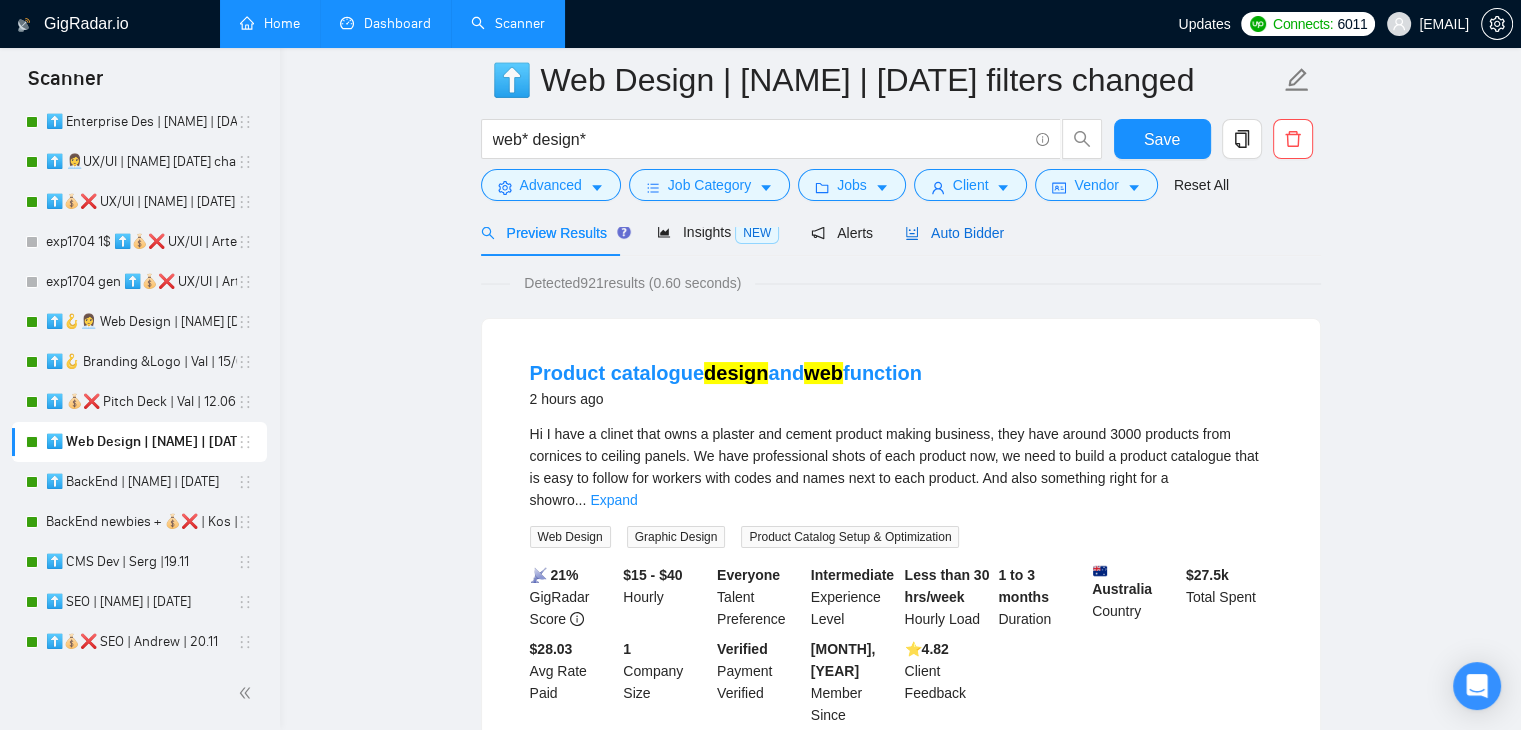 click 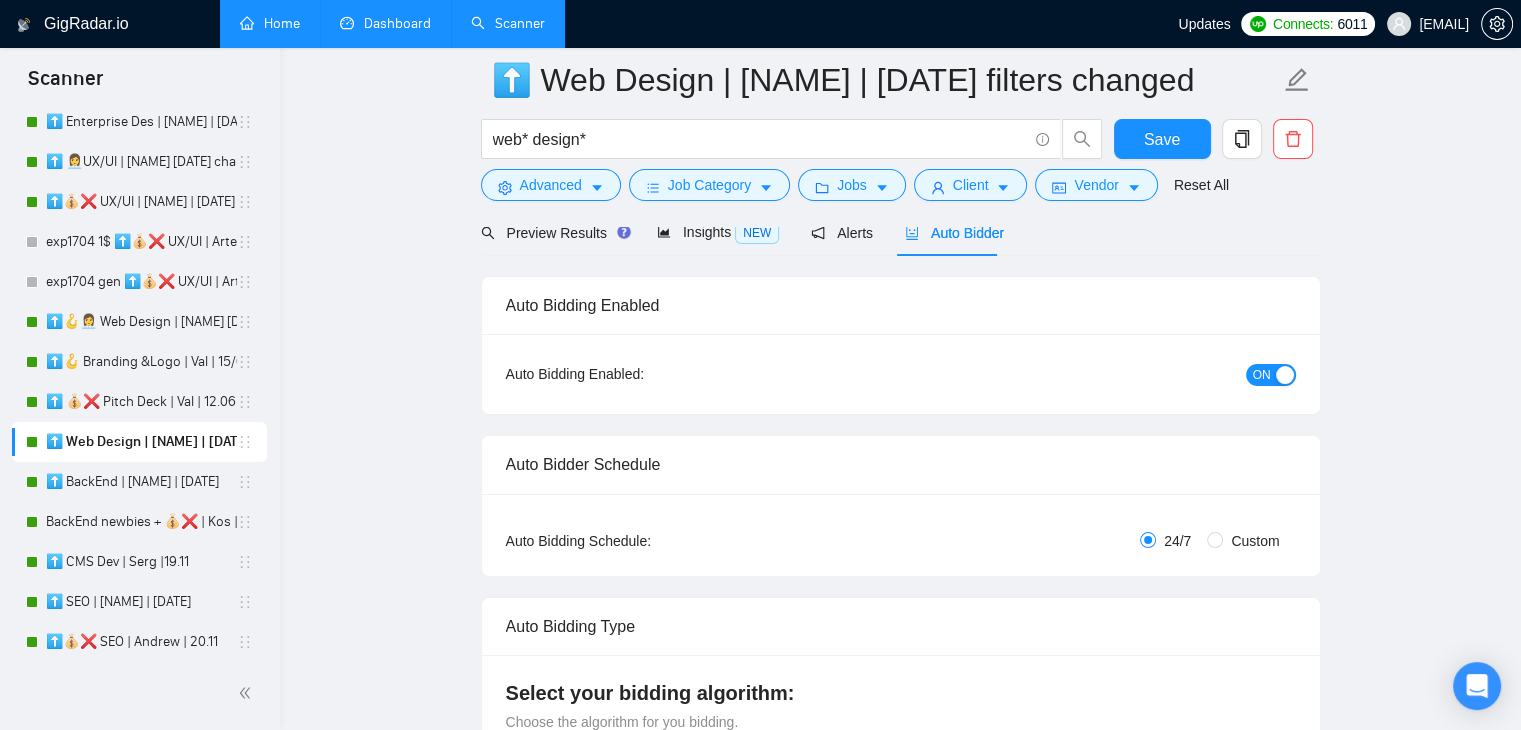 type 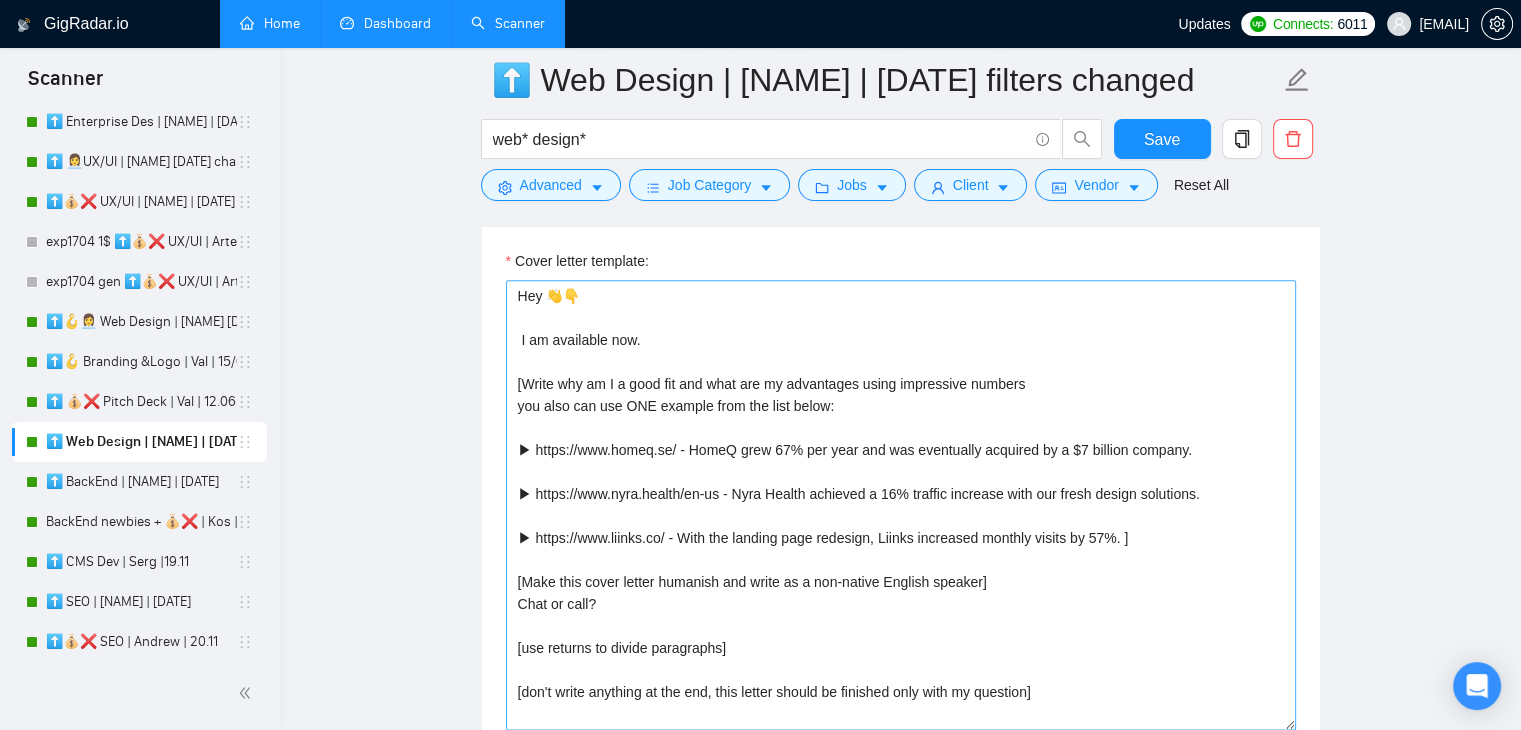 scroll, scrollTop: 2300, scrollLeft: 0, axis: vertical 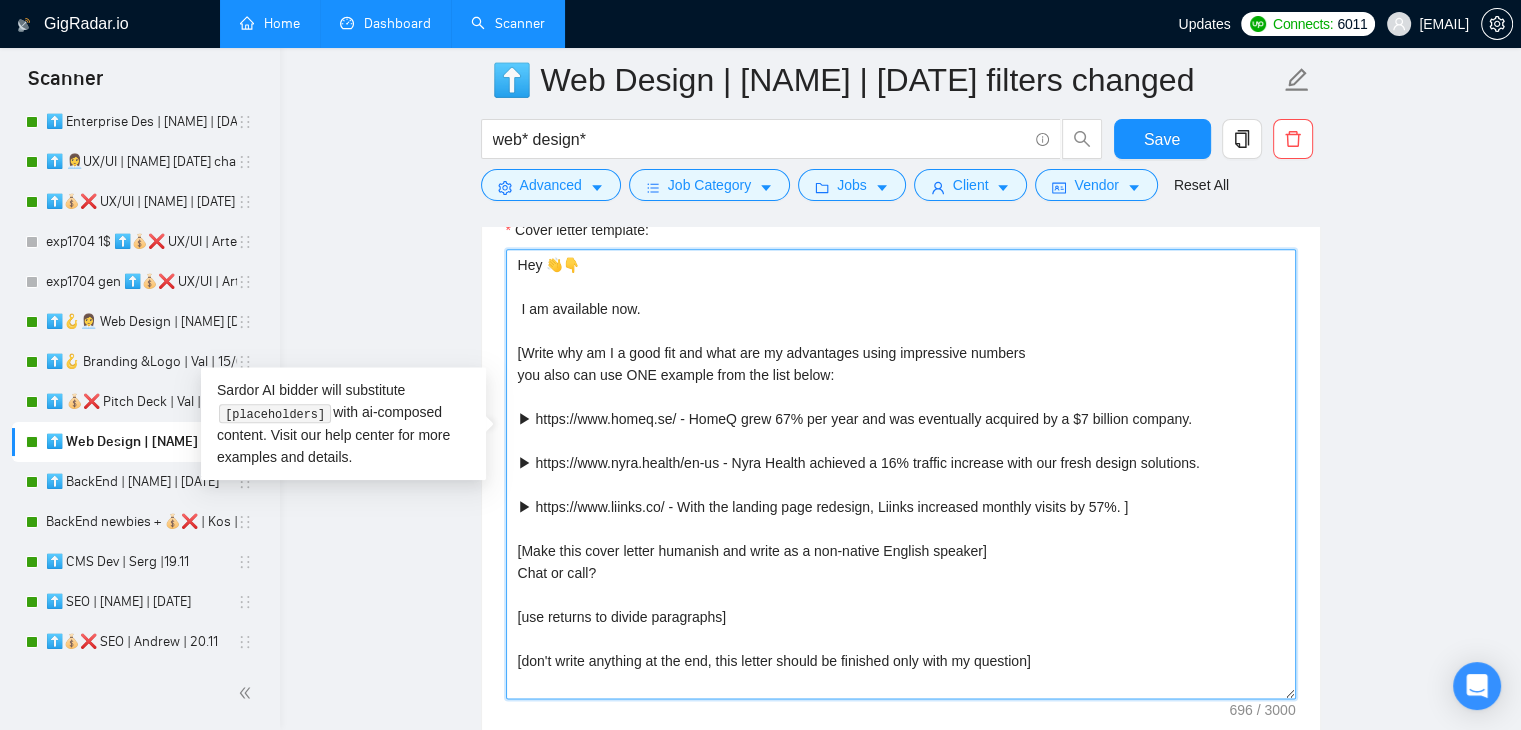drag, startPoint x: 1117, startPoint y: 476, endPoint x: 516, endPoint y: 385, distance: 607.8503 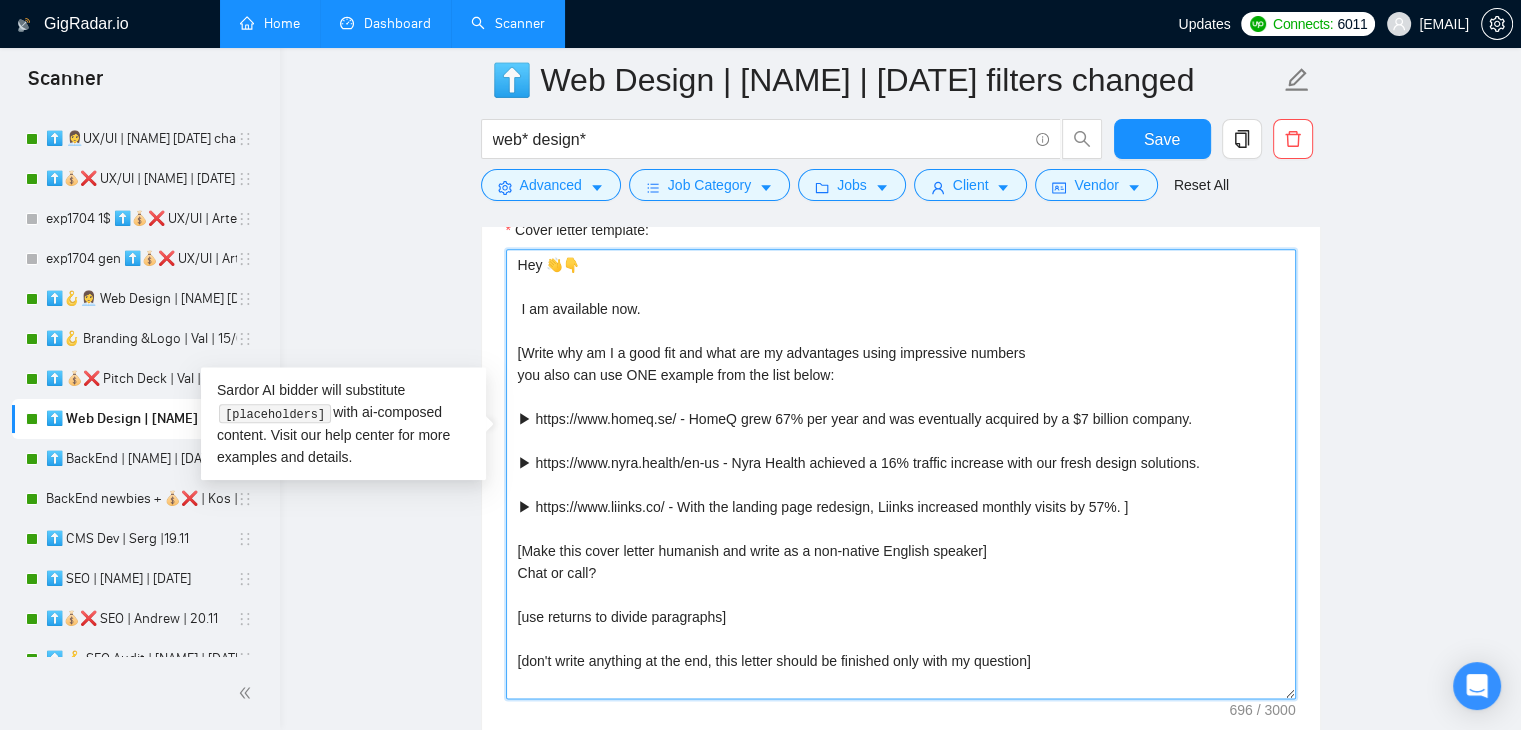 scroll, scrollTop: 65, scrollLeft: 0, axis: vertical 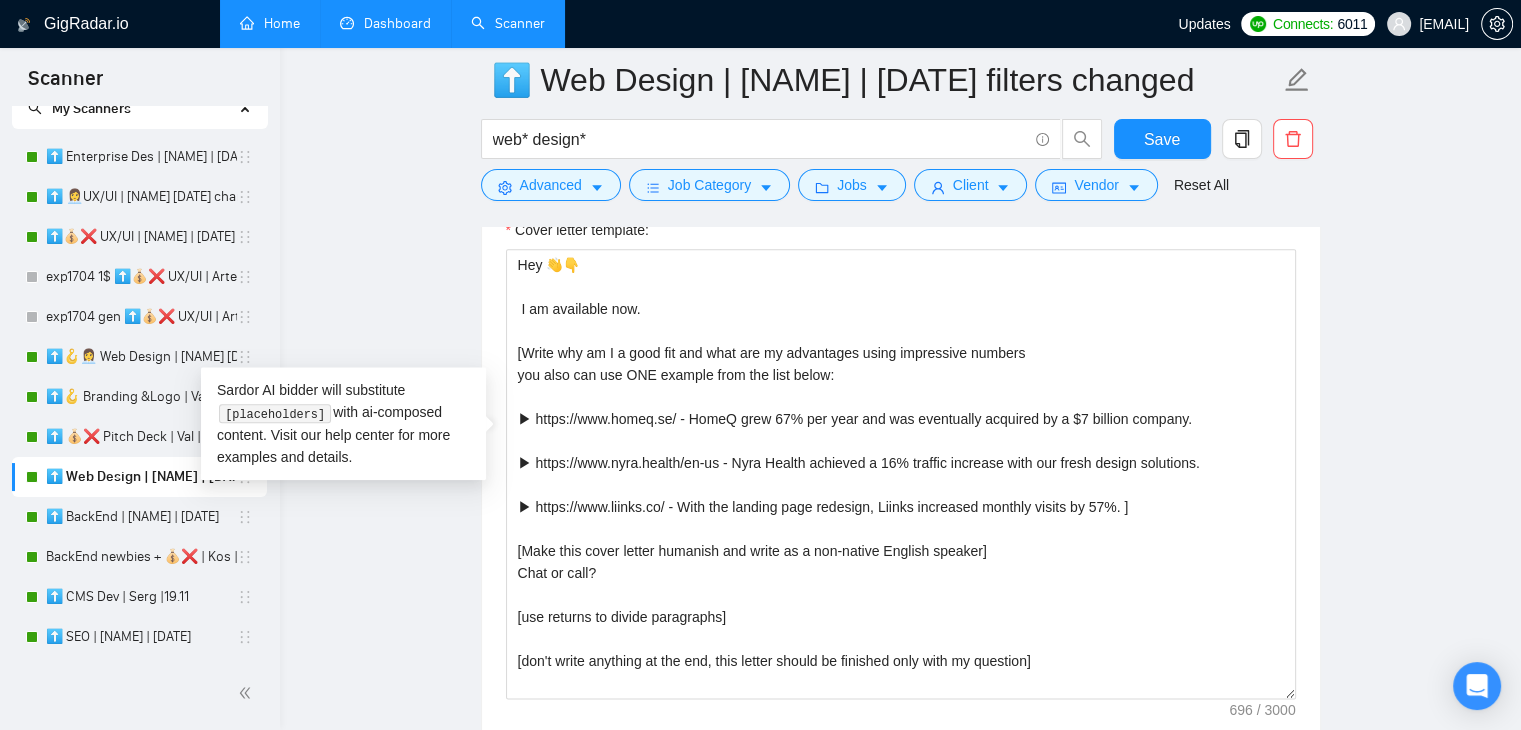 click on "Dashboard" at bounding box center [385, 23] 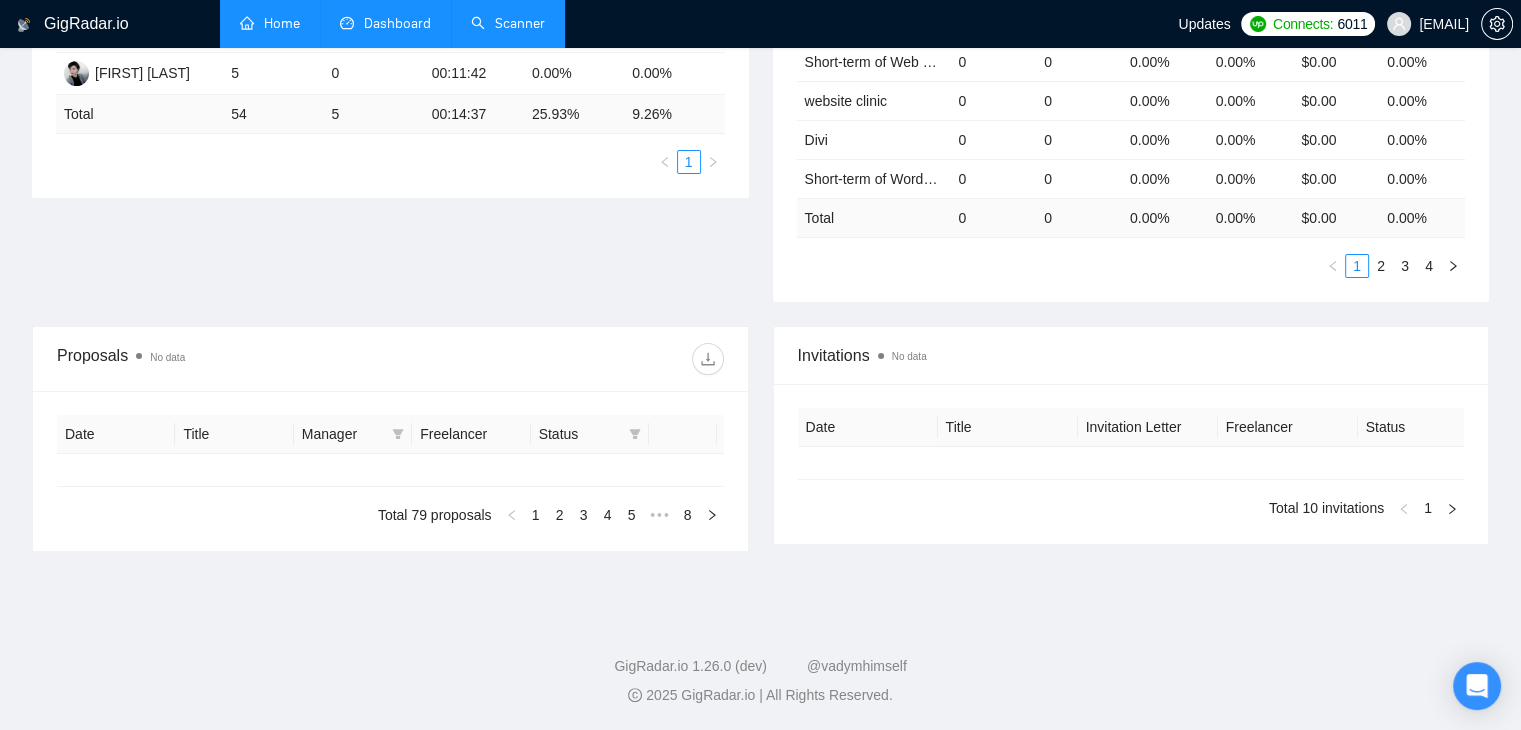 type on "2025-07-06" 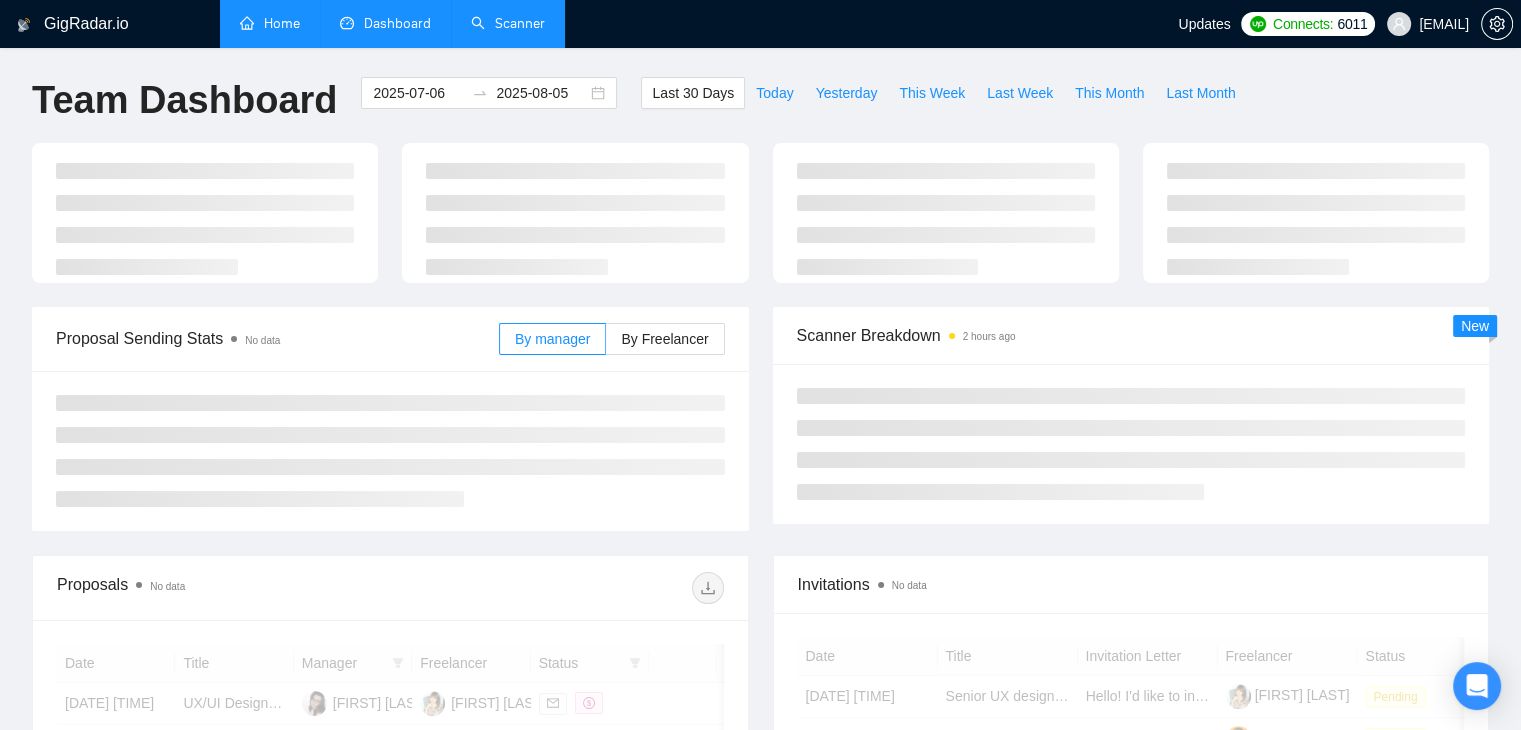scroll, scrollTop: 0, scrollLeft: 0, axis: both 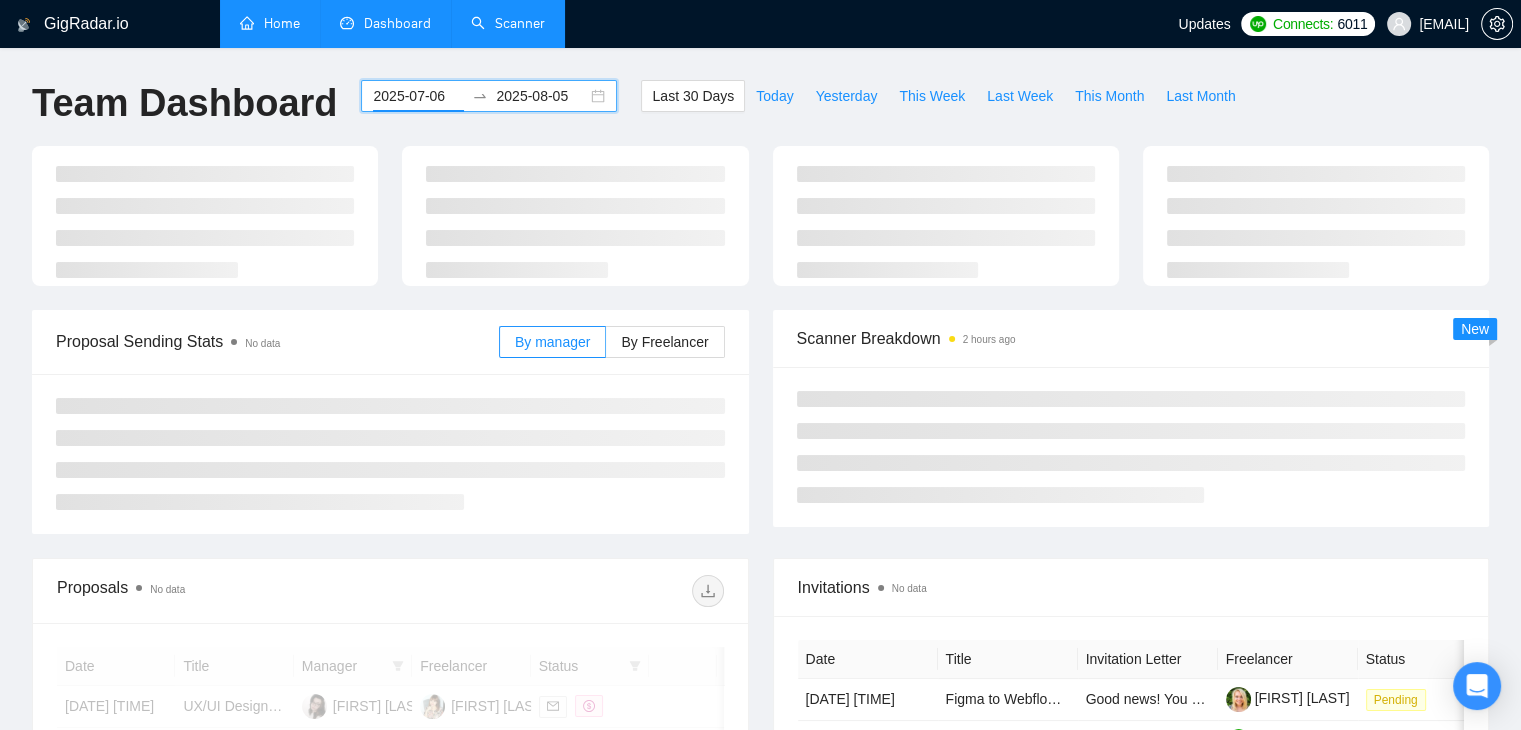 click on "2025-07-06" at bounding box center (418, 96) 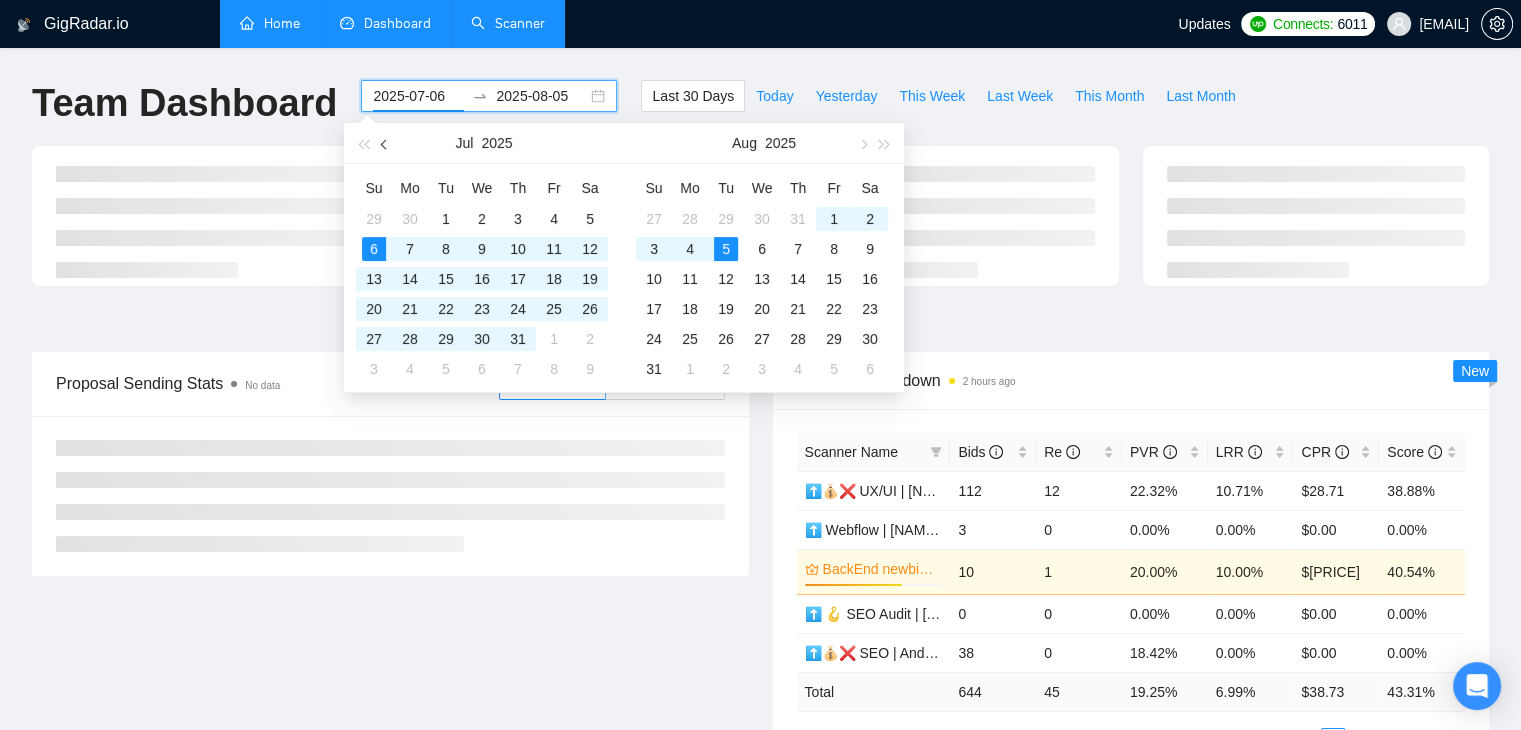 click at bounding box center [386, 144] 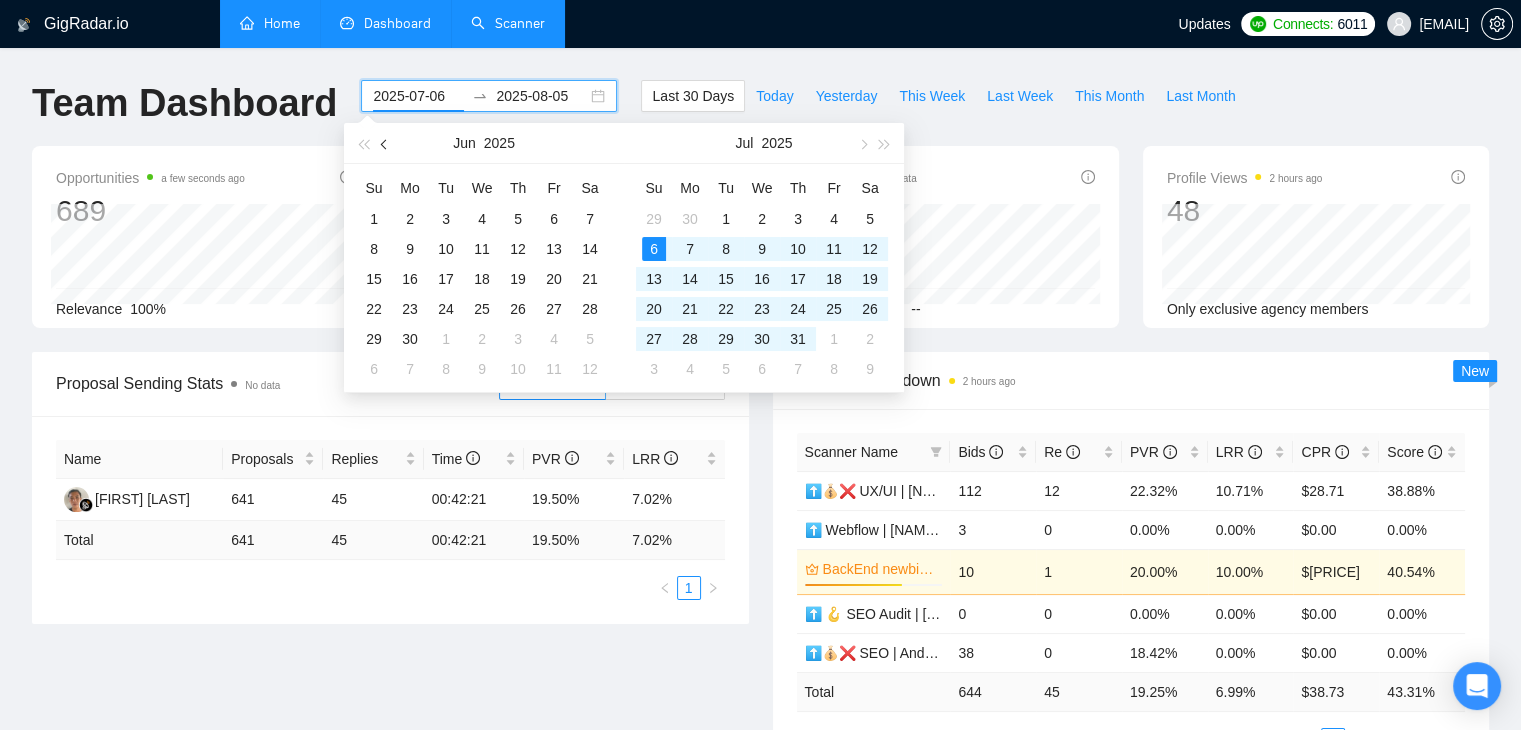 click at bounding box center [386, 144] 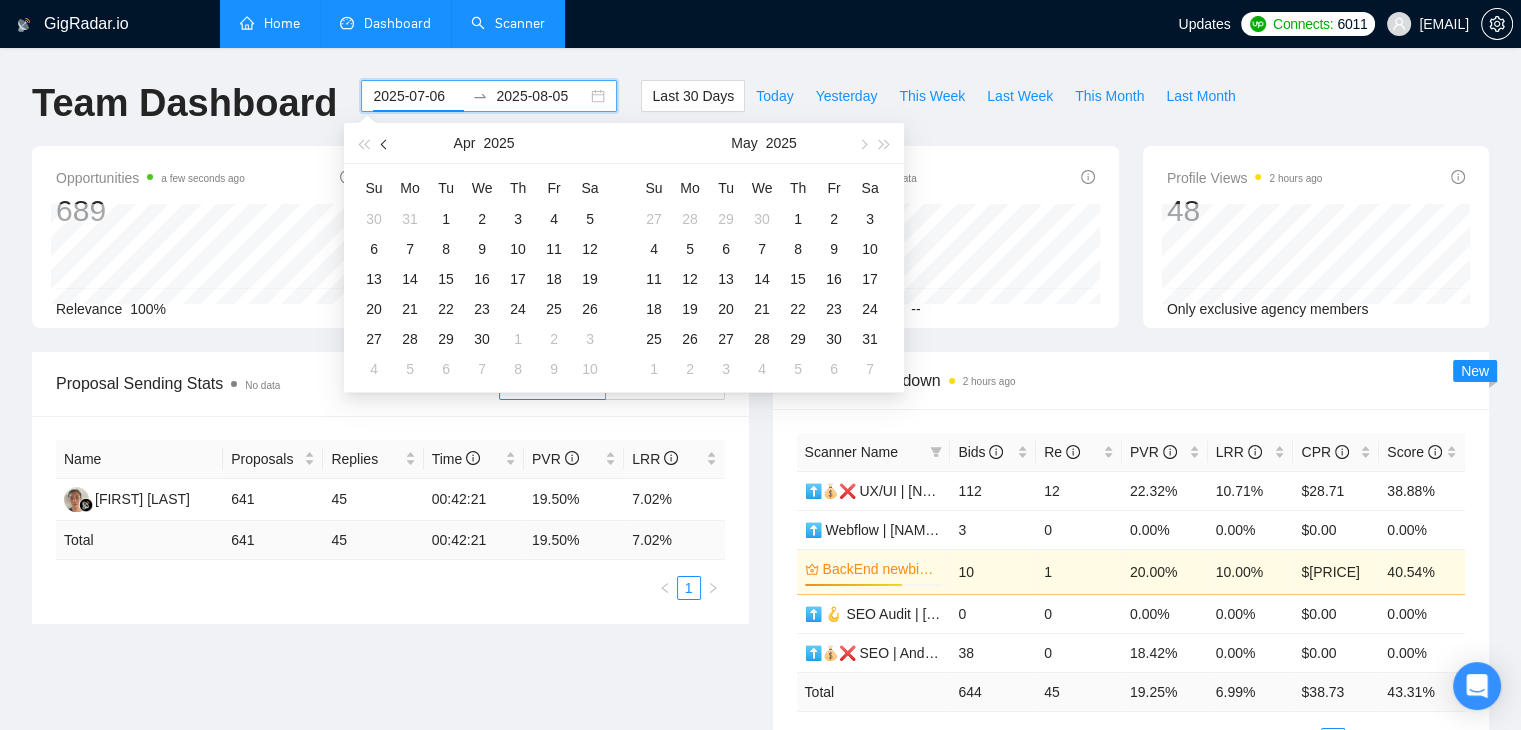 click at bounding box center [386, 144] 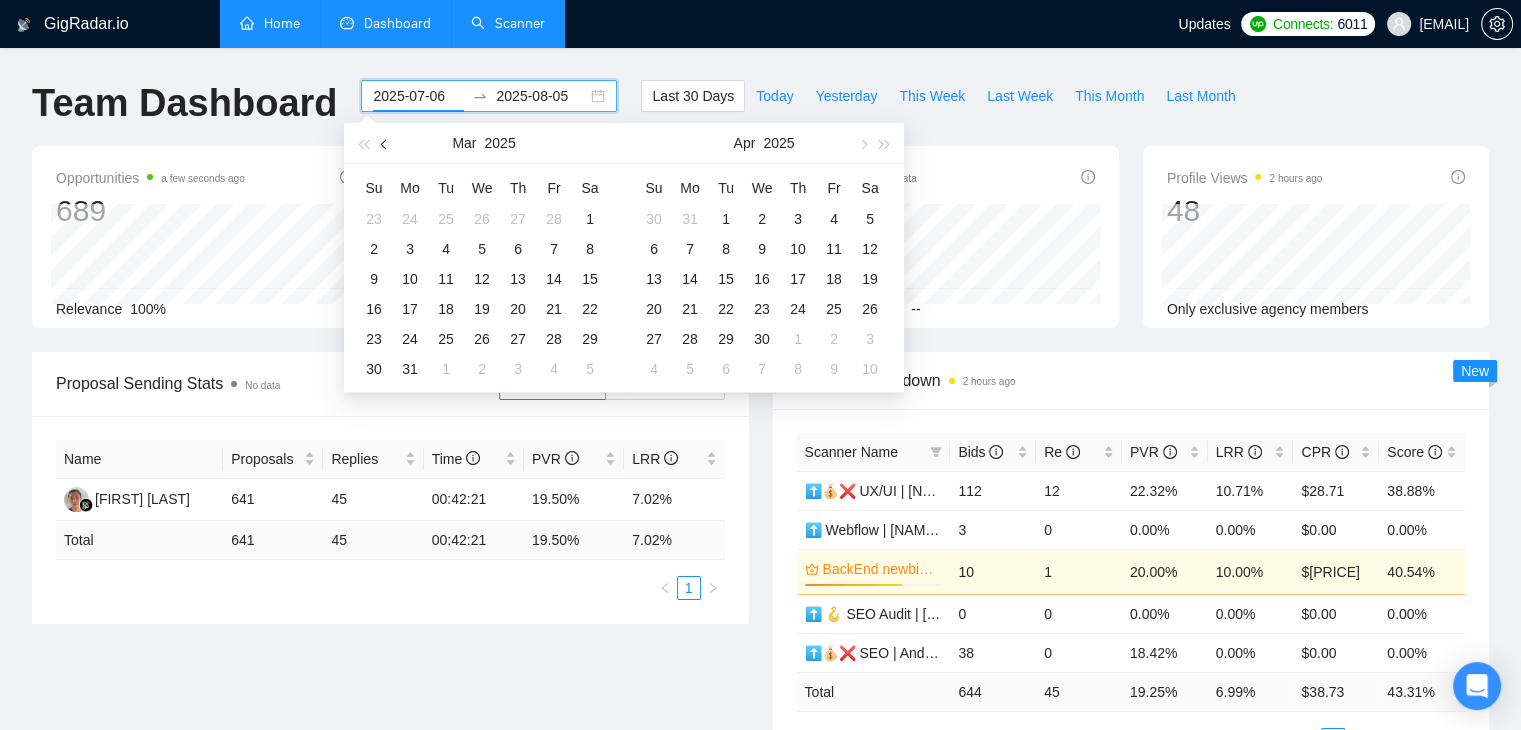 click at bounding box center [386, 144] 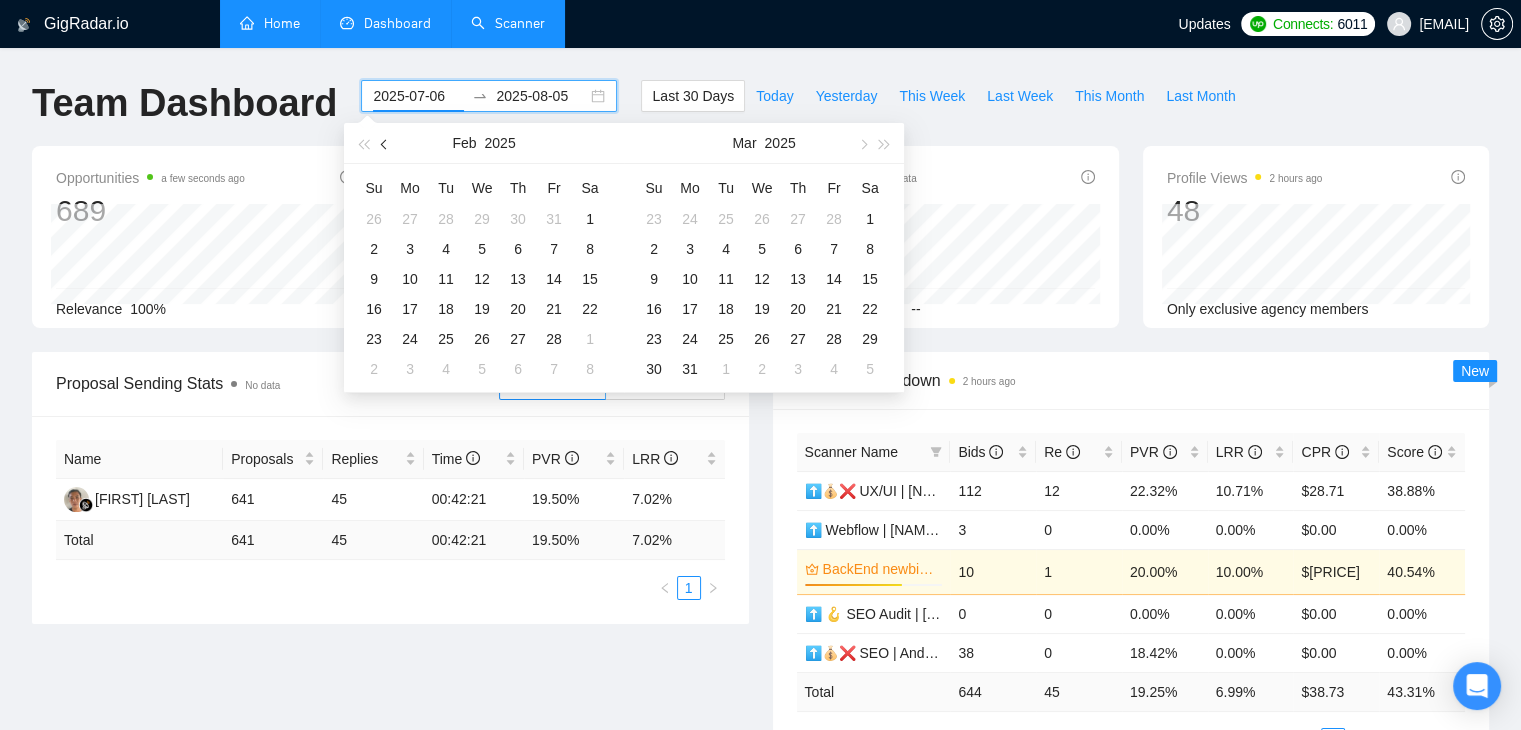 click at bounding box center (386, 144) 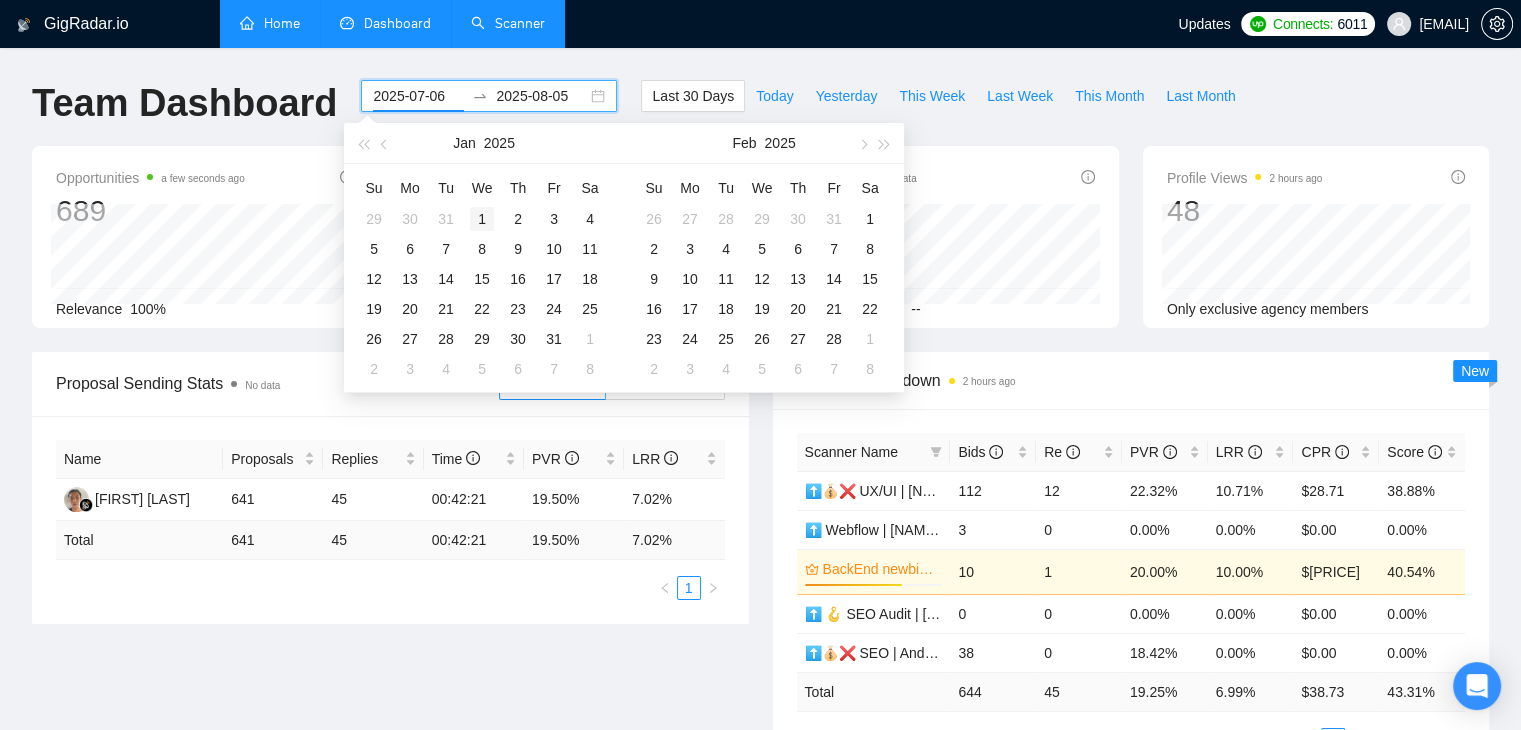 type on "2025-01-01" 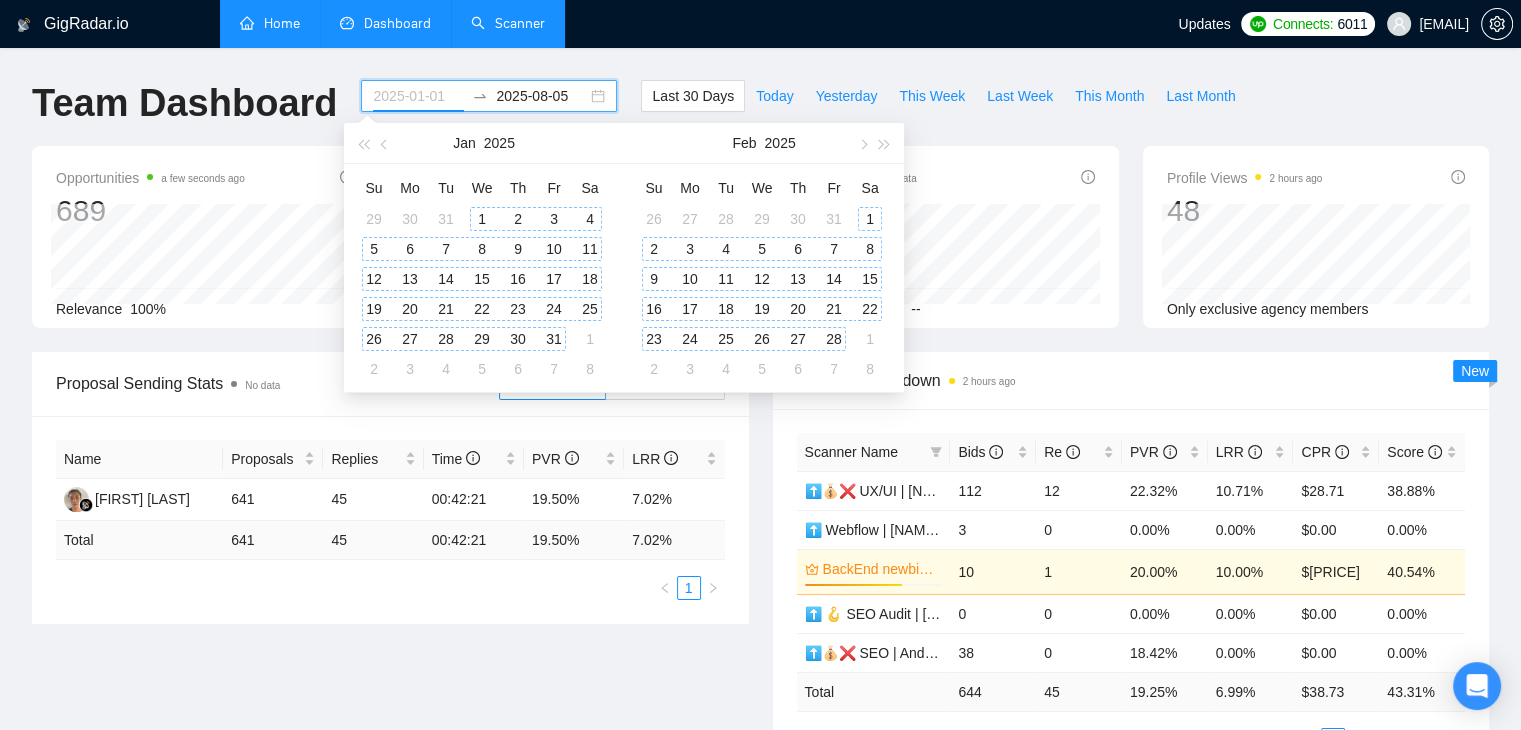 click on "1" at bounding box center (482, 219) 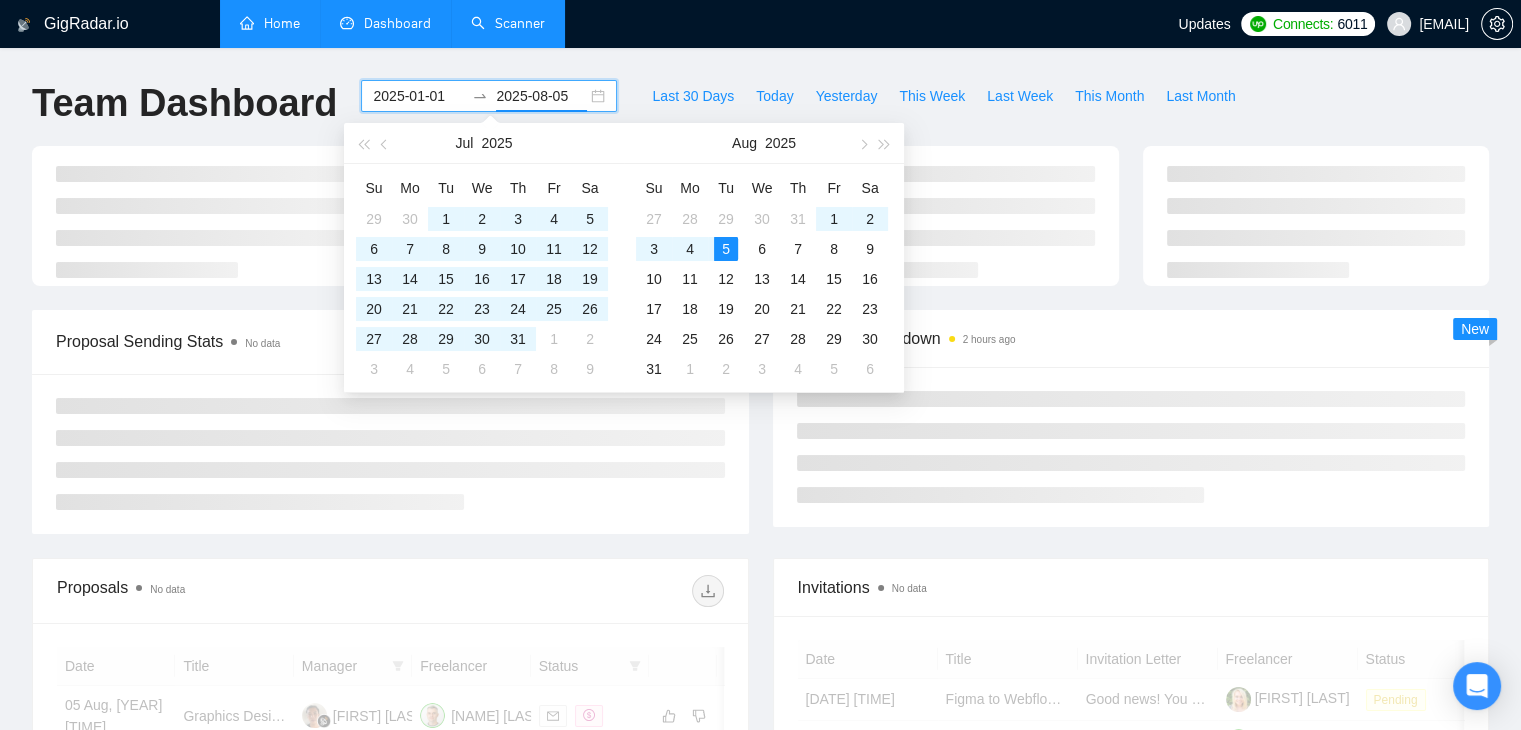 click on "GigRadar.io Home Dashboard Scanner Updates  Connects: [NUMBER] [EMAIL] Team Dashboard [DATE] [DATE] Last 30 Days Today Yesterday This Week Last Week This Month Last Month Proposal Sending Stats No data By manager By Freelancer Scanner Breakdown 2 hours ago New Proposals No data Date Title Manager Freelancer Status               [DATE] [TIME] Graphics Designer with Expertise in German Market - Long Term Role! [NAME] [NAME] [DATE] [TIME] Webflow Dev for High-Performance Landing Page (w/ Bento Animations) [NAME] [NAME] [DATE] [TIME] Webflow Dev for High-Performance Landing Page (w/ Bento Animations) [NAME] [NAME] [DATE] [TIME] Webflow Landing Page Dev – Clean Dev + Smart Animations [NAME] [NAME] [DATE] [TIME] Figma Designer to help us develop our impact dashboard design [NAME] [NAME] [DATE] [TIME] Figma Designer to help us develop our impact dashboard design [NAME] [NAME] 1" at bounding box center [760, 712] 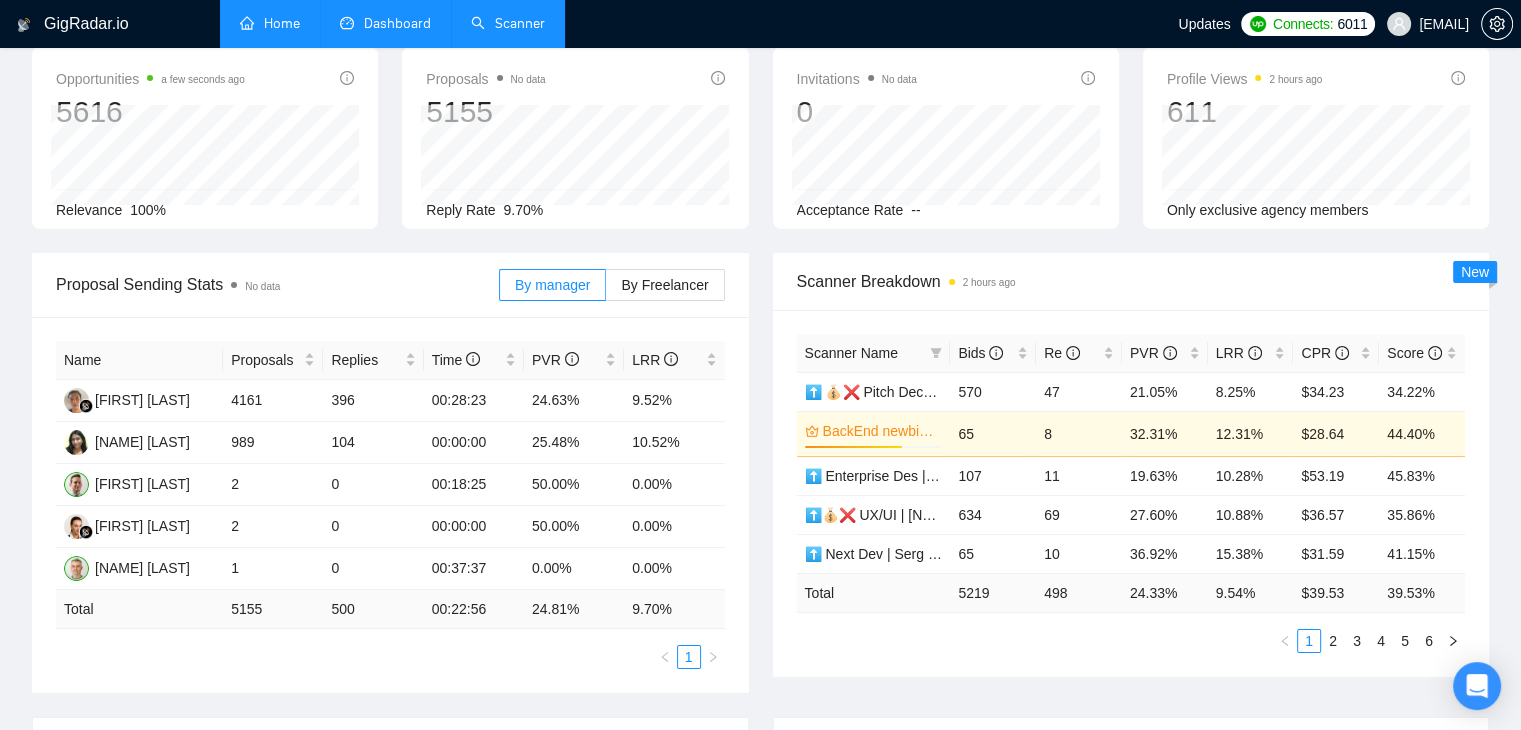 scroll, scrollTop: 100, scrollLeft: 0, axis: vertical 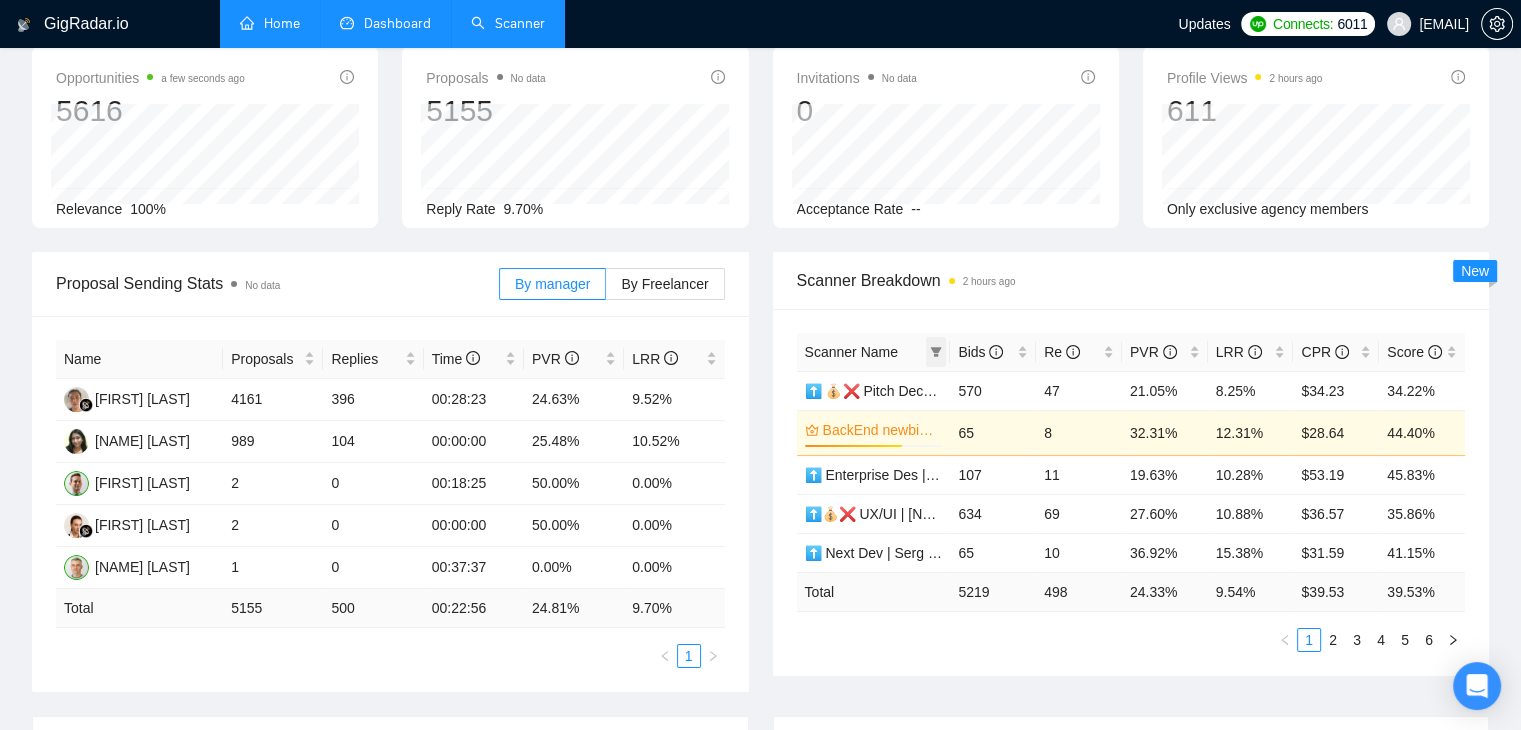click at bounding box center (936, 352) 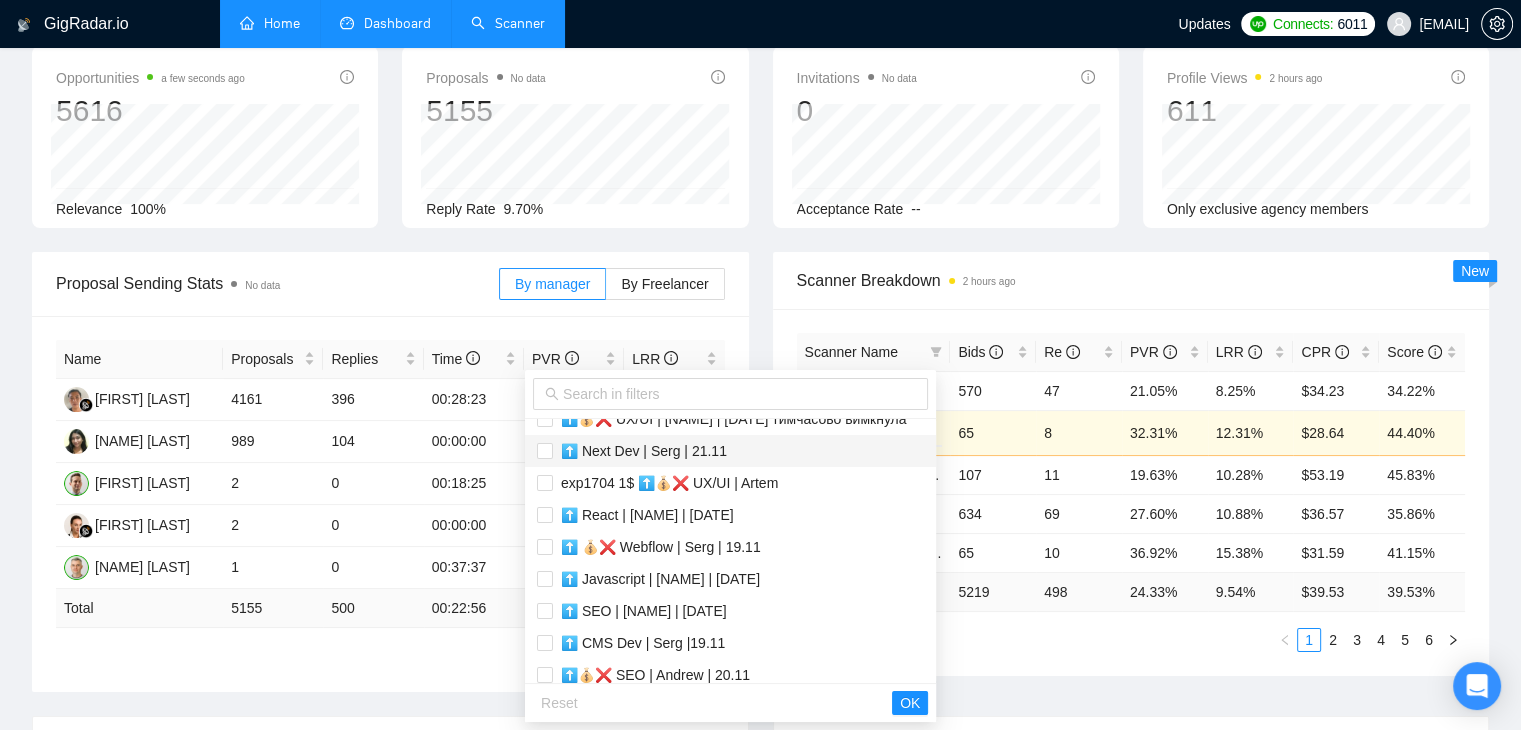 scroll, scrollTop: 100, scrollLeft: 0, axis: vertical 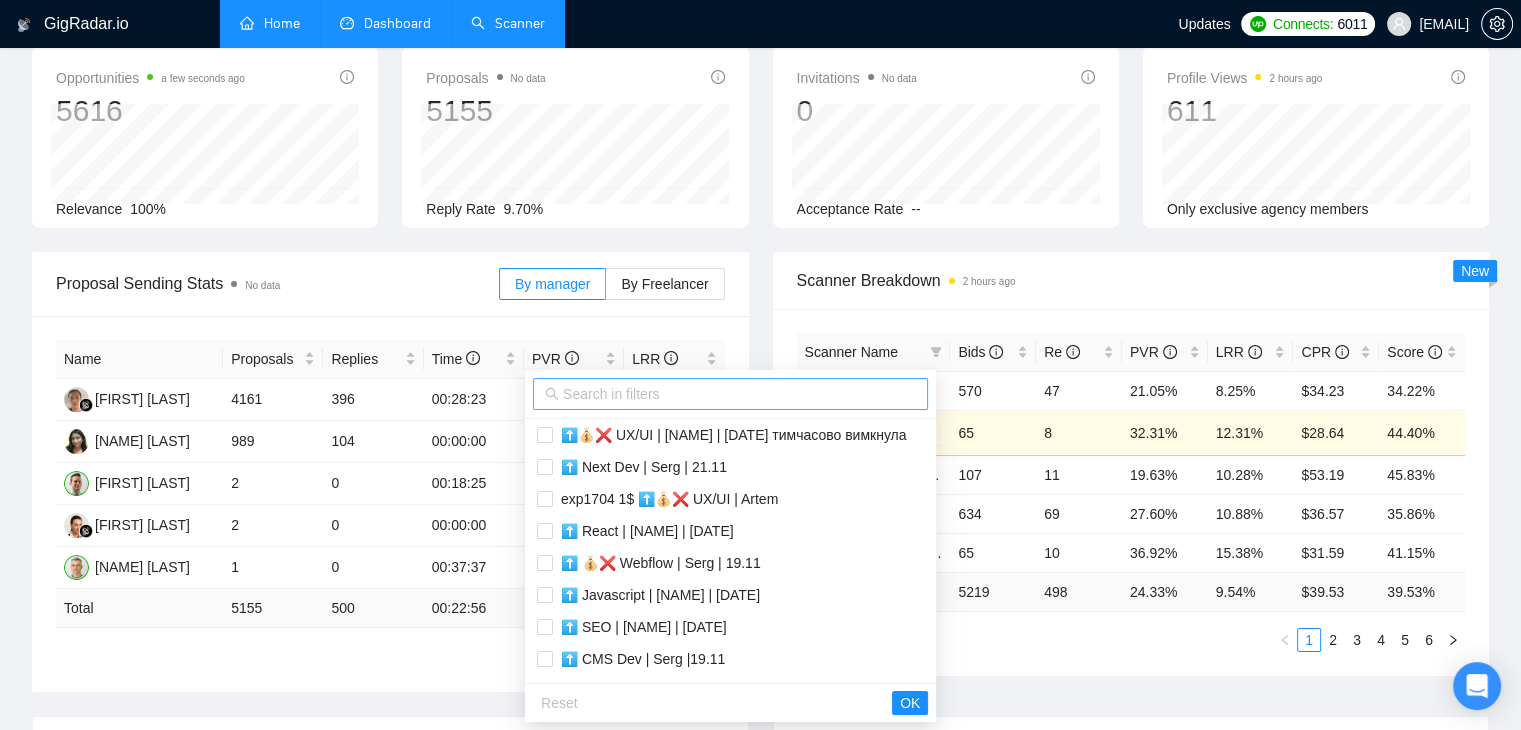 click at bounding box center [730, 394] 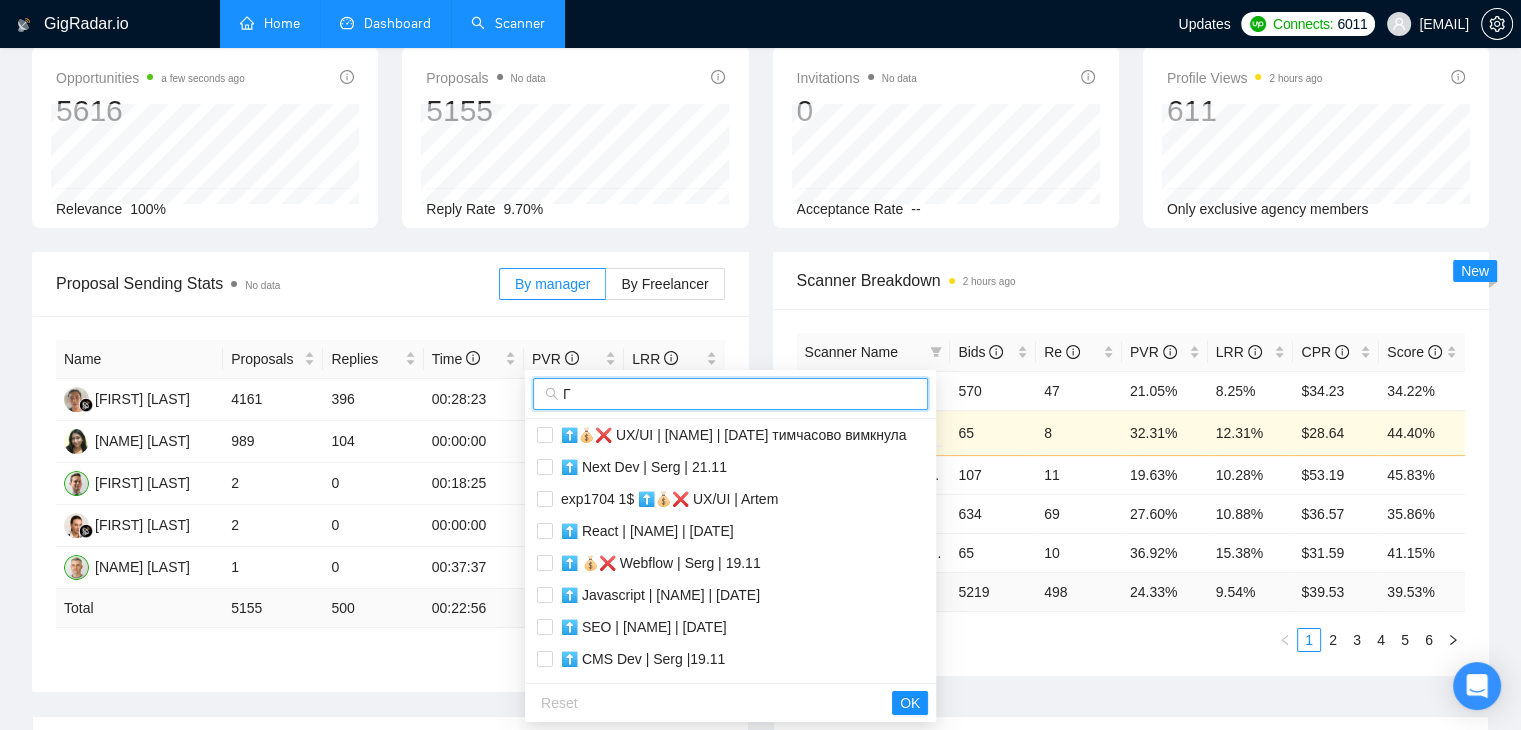 scroll, scrollTop: 0, scrollLeft: 0, axis: both 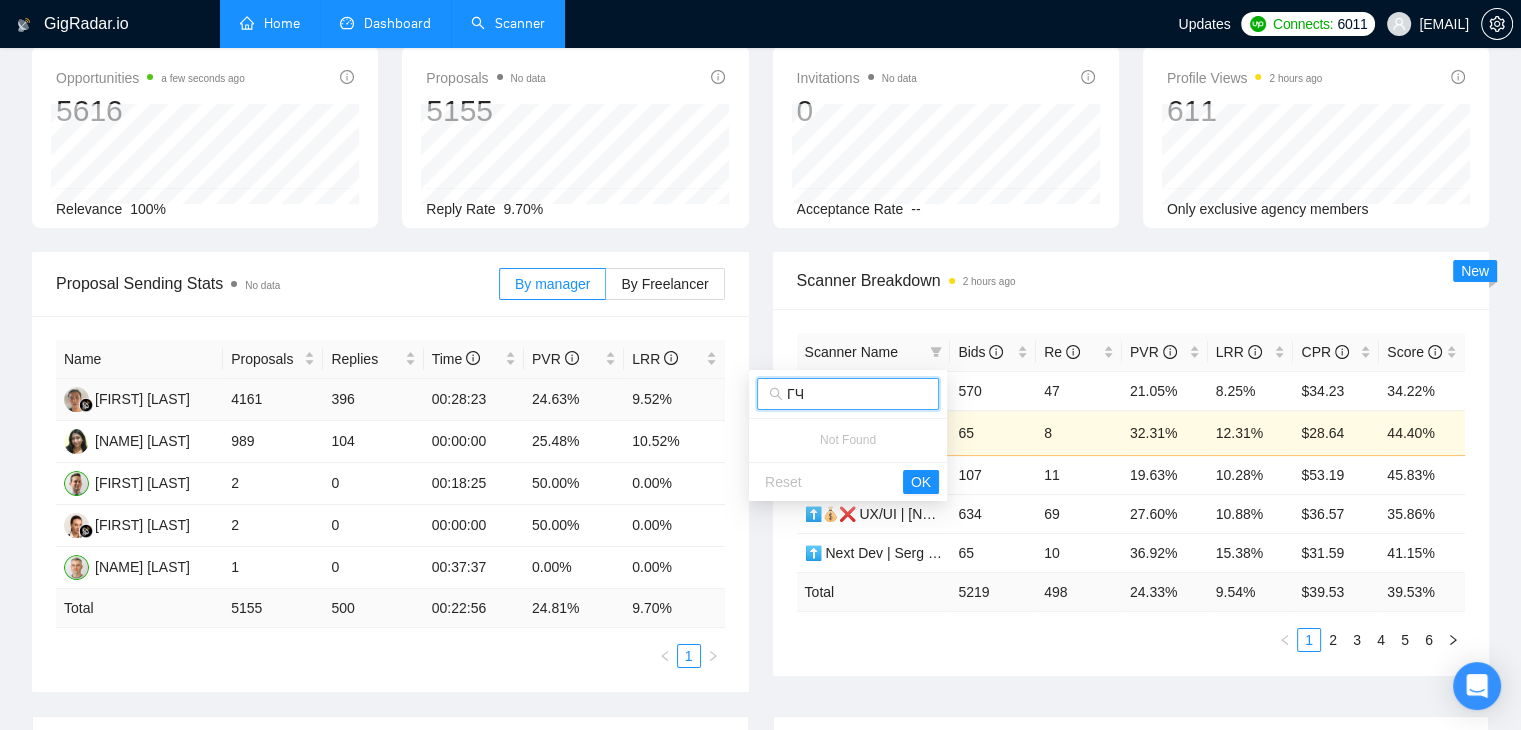 type on "Г" 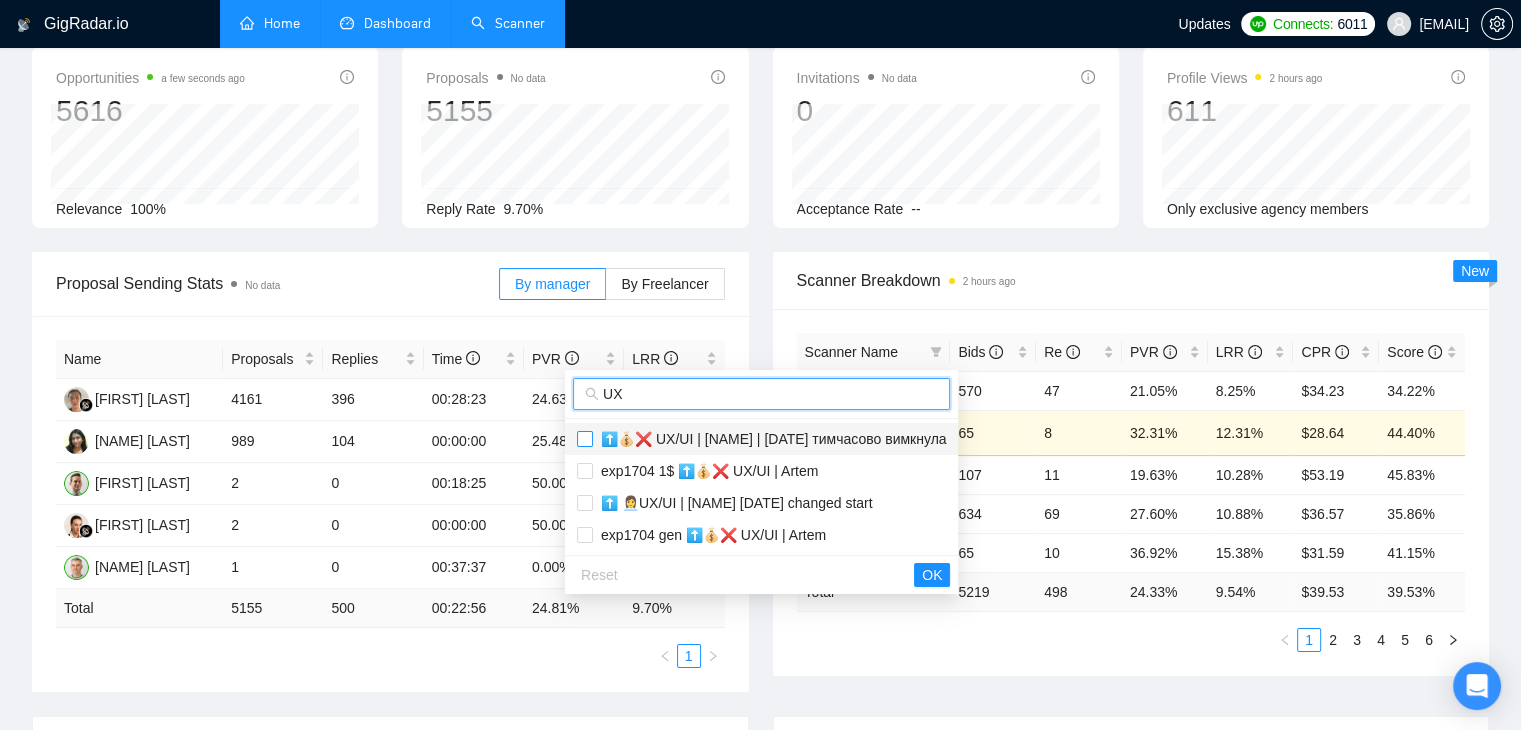 type on "UX" 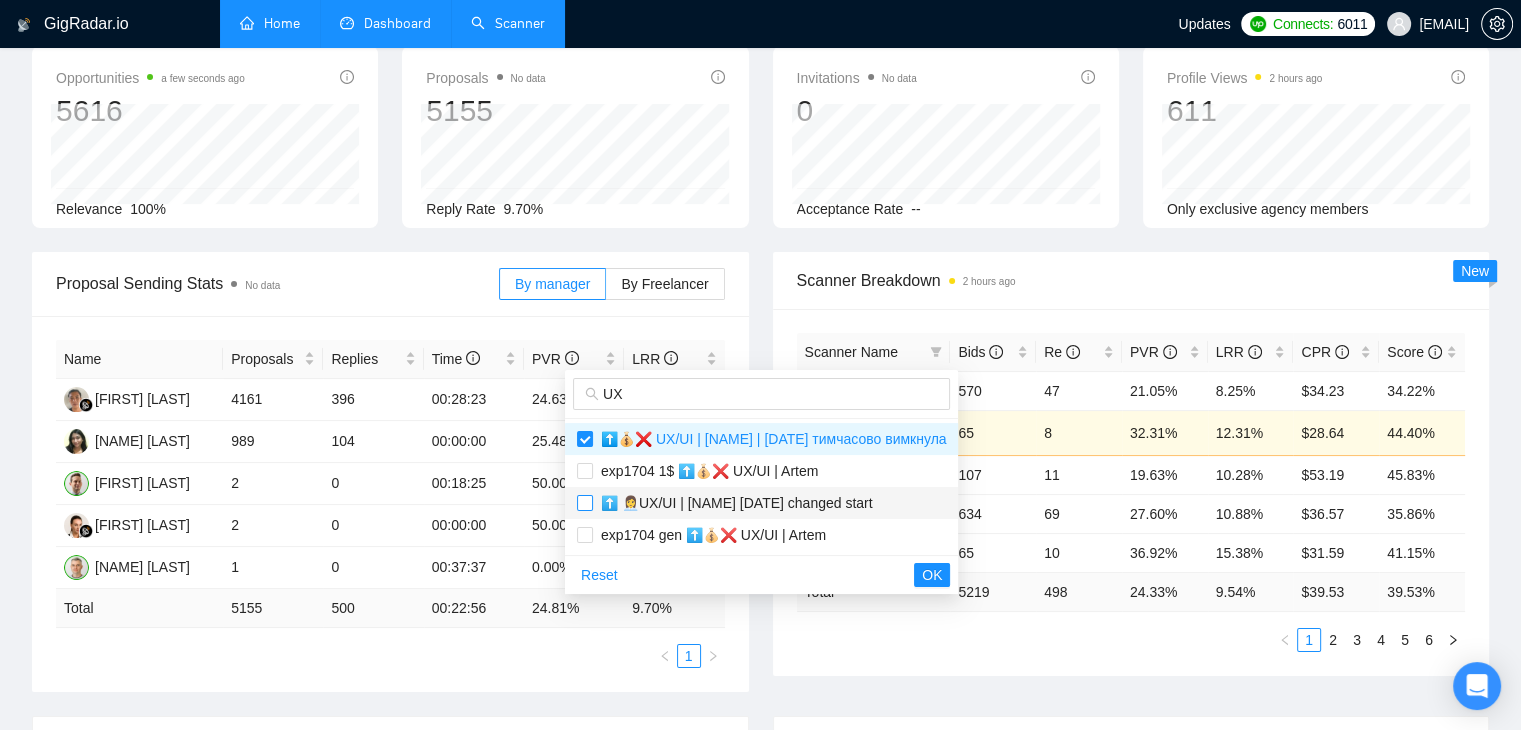 click at bounding box center [585, 503] 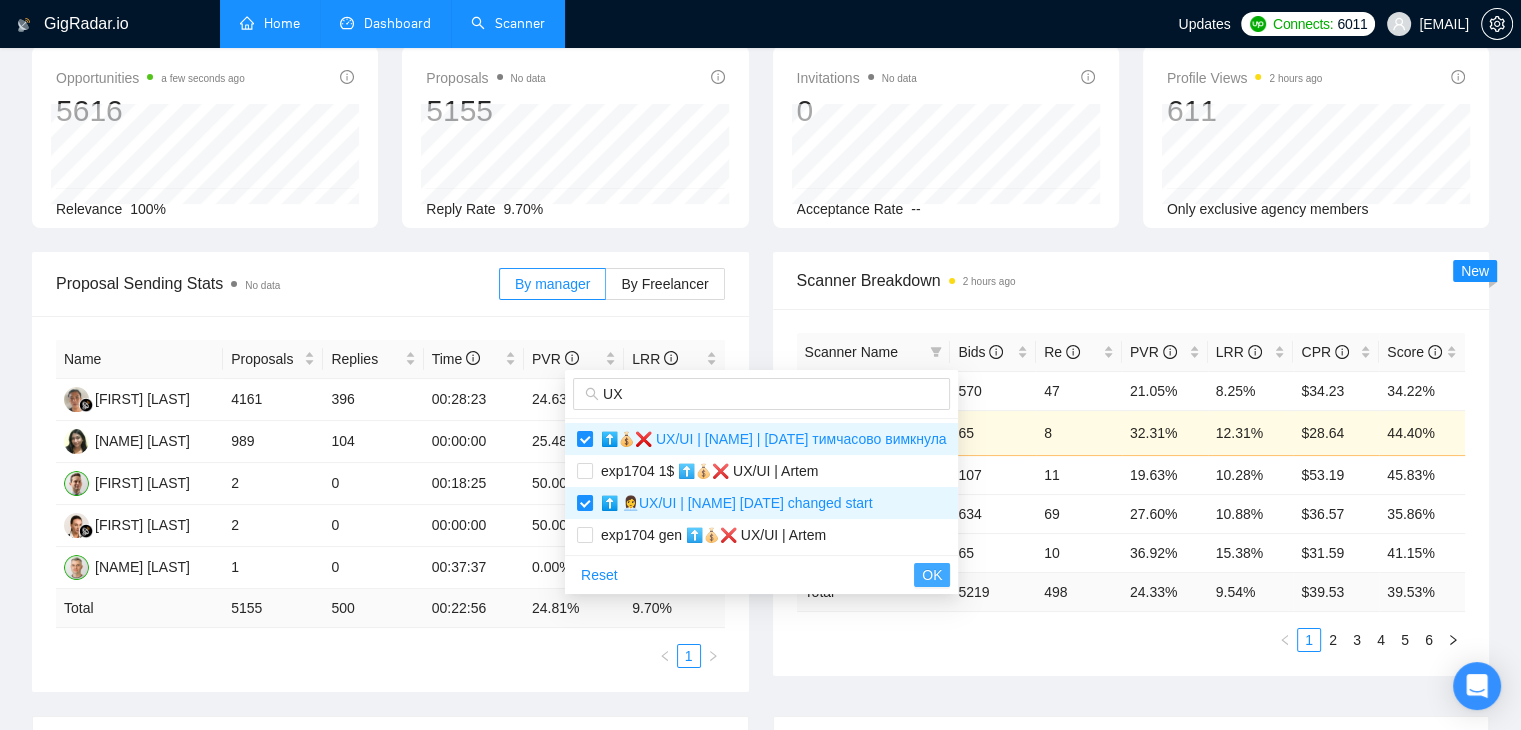 click on "OK" at bounding box center (932, 575) 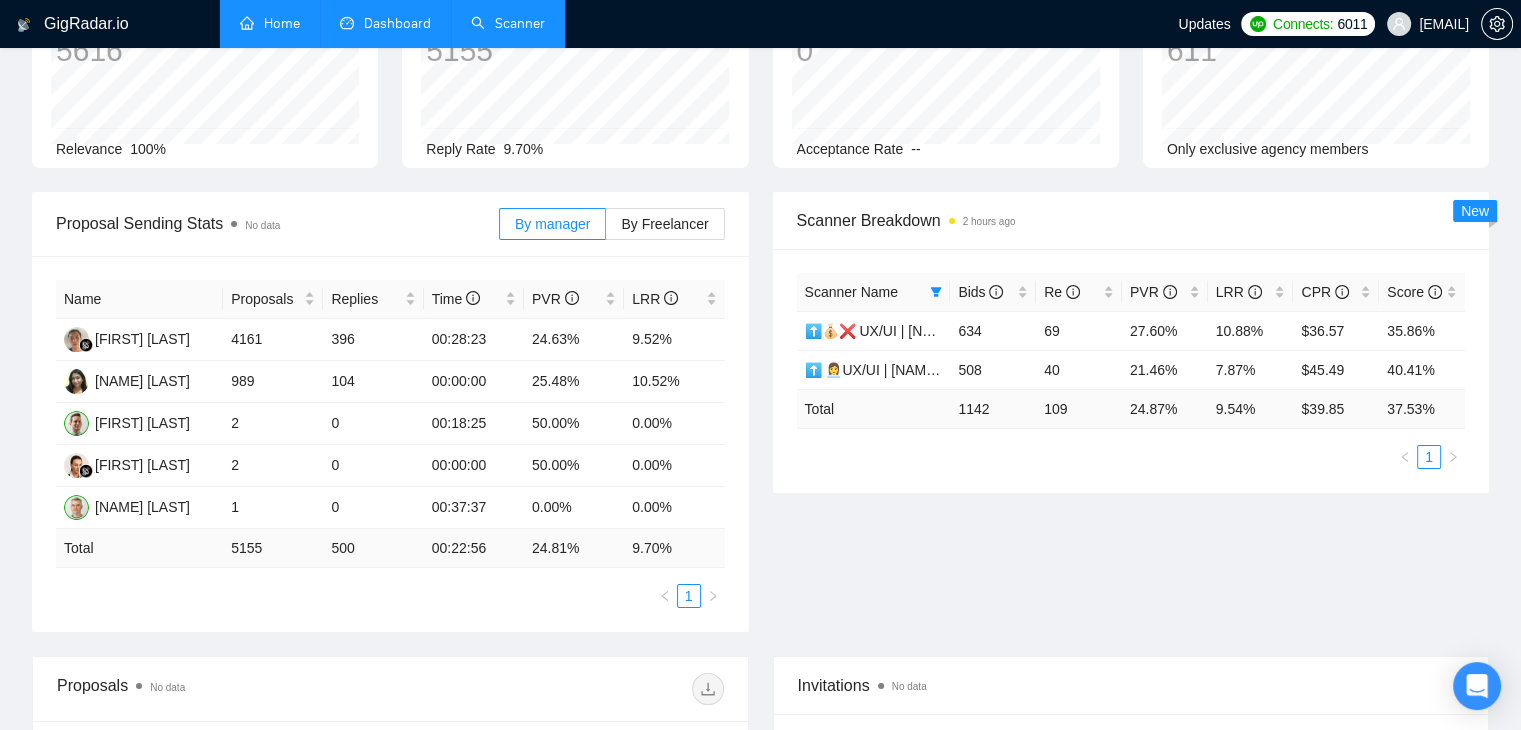 scroll, scrollTop: 100, scrollLeft: 0, axis: vertical 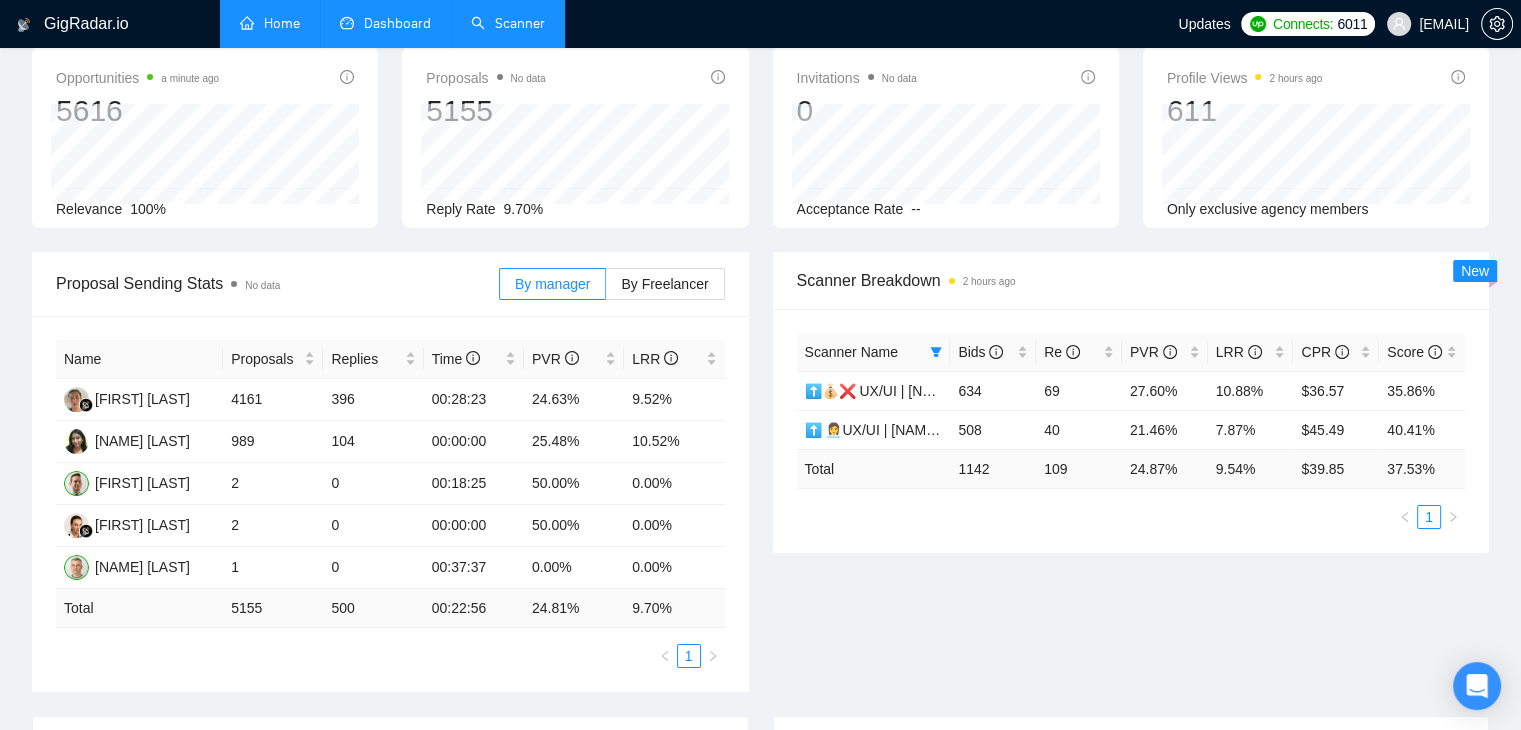 click on "Home" at bounding box center [270, 23] 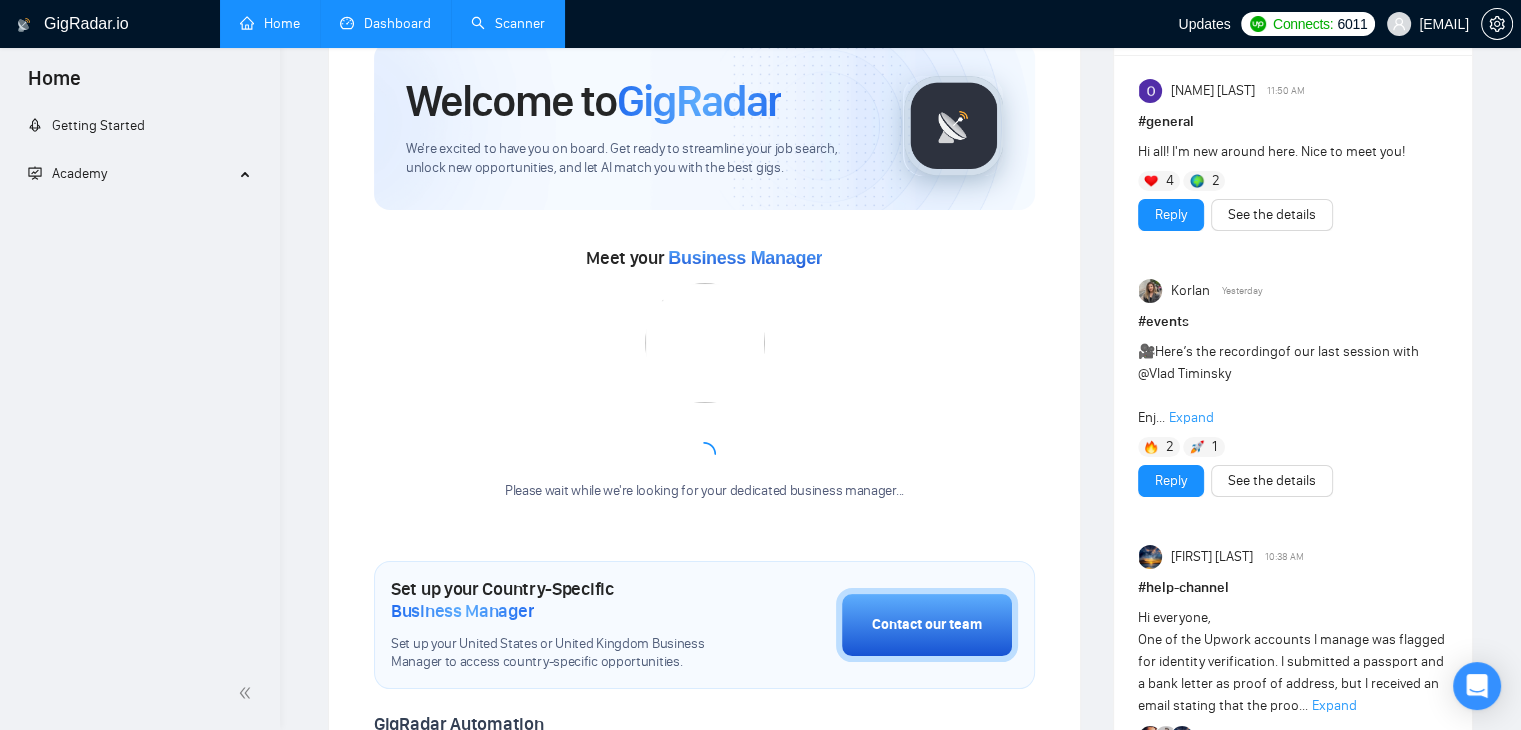 scroll, scrollTop: 0, scrollLeft: 0, axis: both 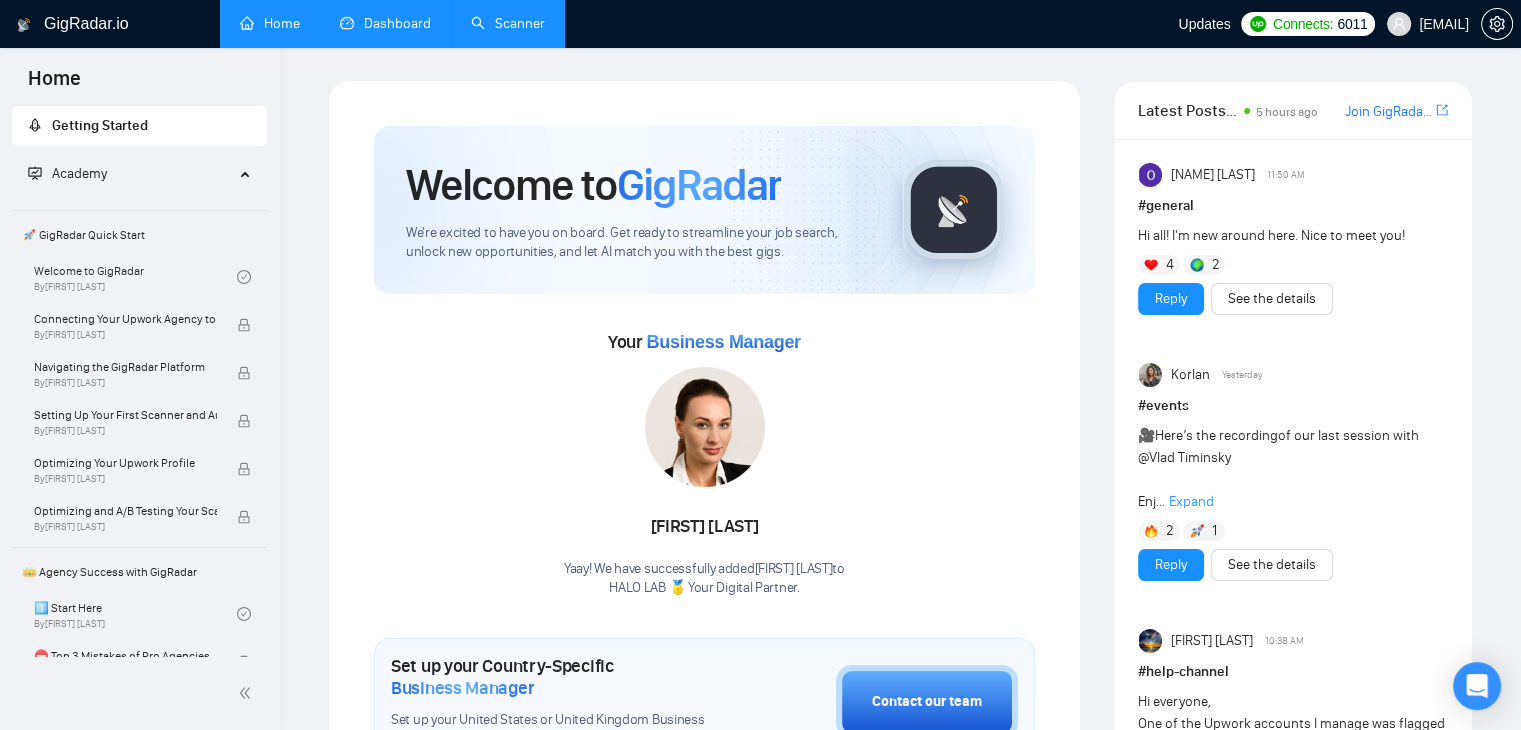 drag, startPoint x: 776, startPoint y: 535, endPoint x: 648, endPoint y: 543, distance: 128.24976 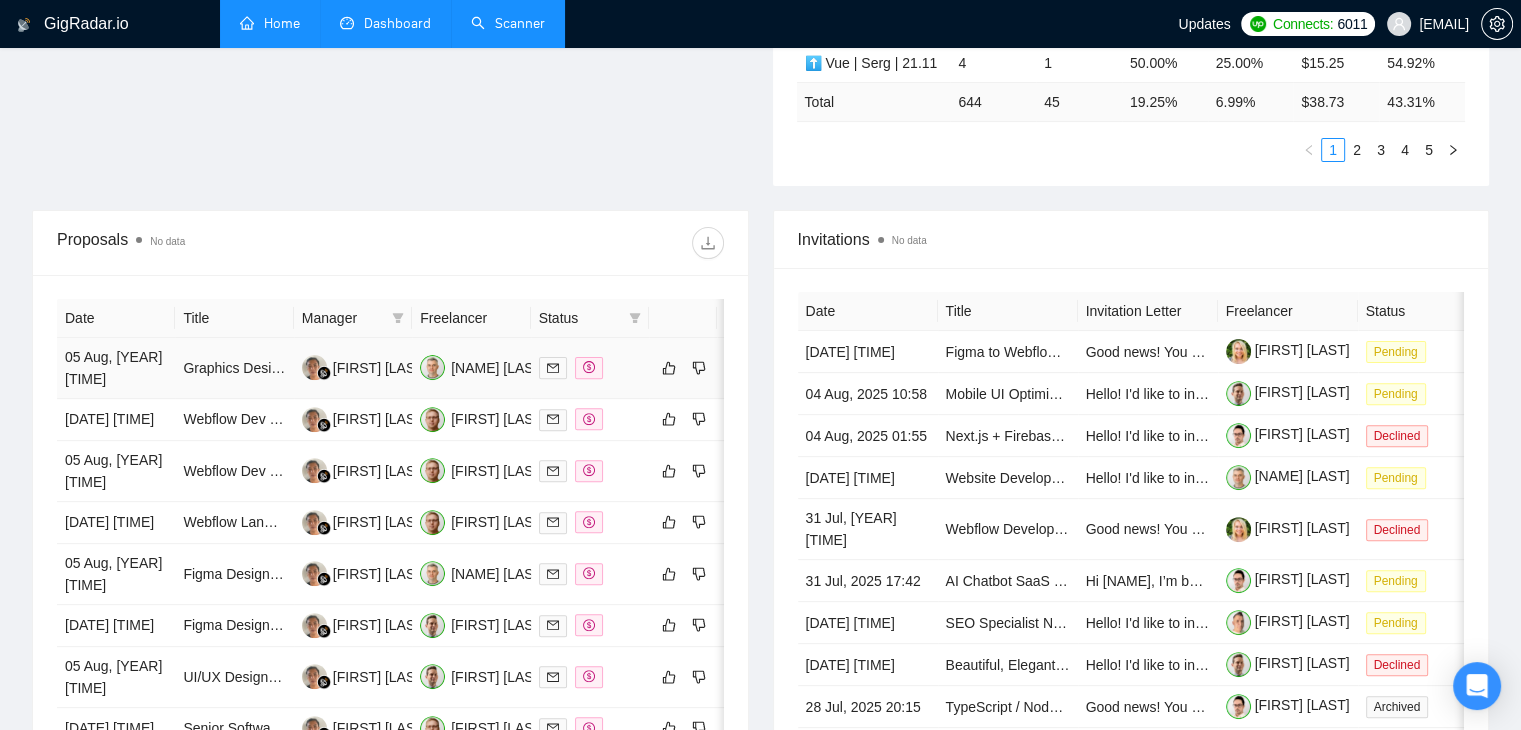 scroll, scrollTop: 600, scrollLeft: 0, axis: vertical 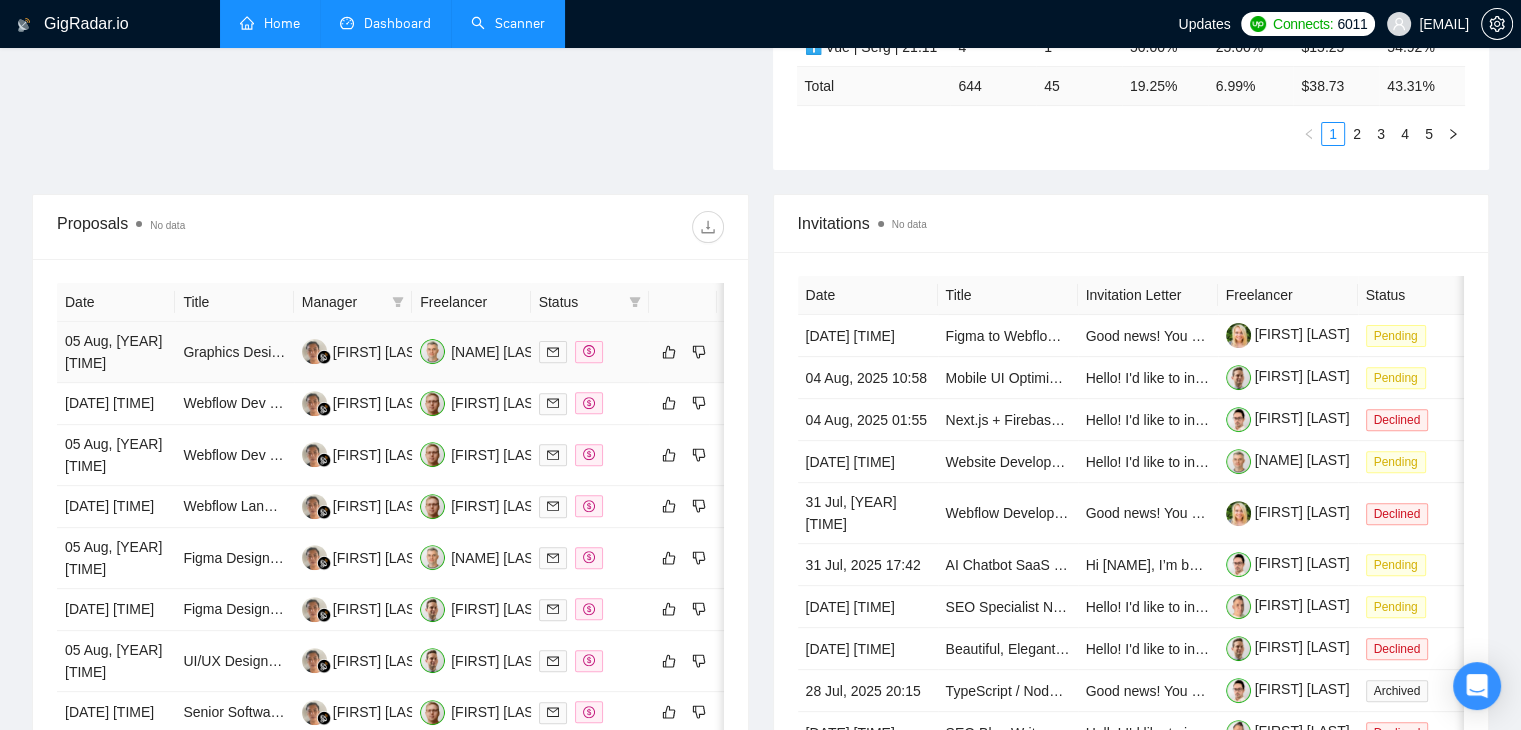 click on "[FIRST] [LAST]" at bounding box center [353, 352] 